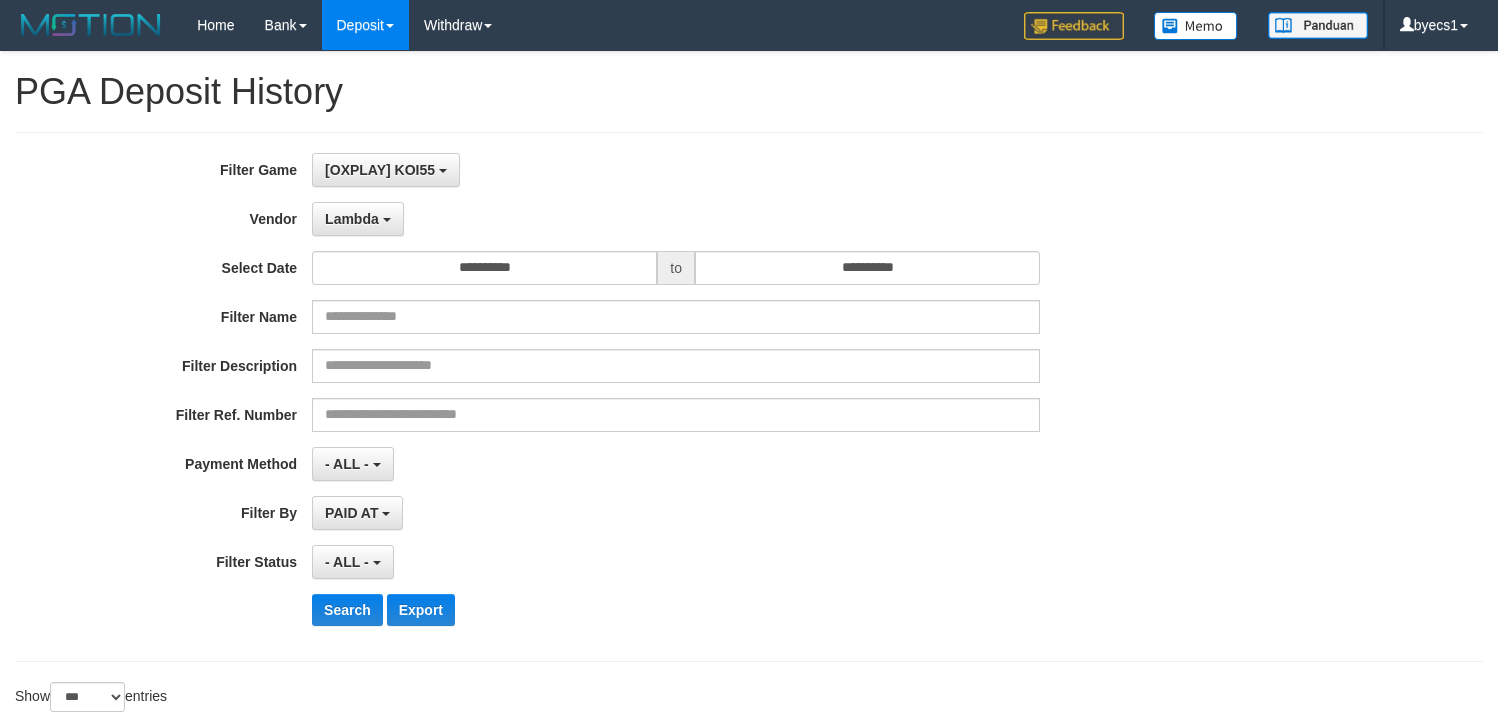 select on "**********" 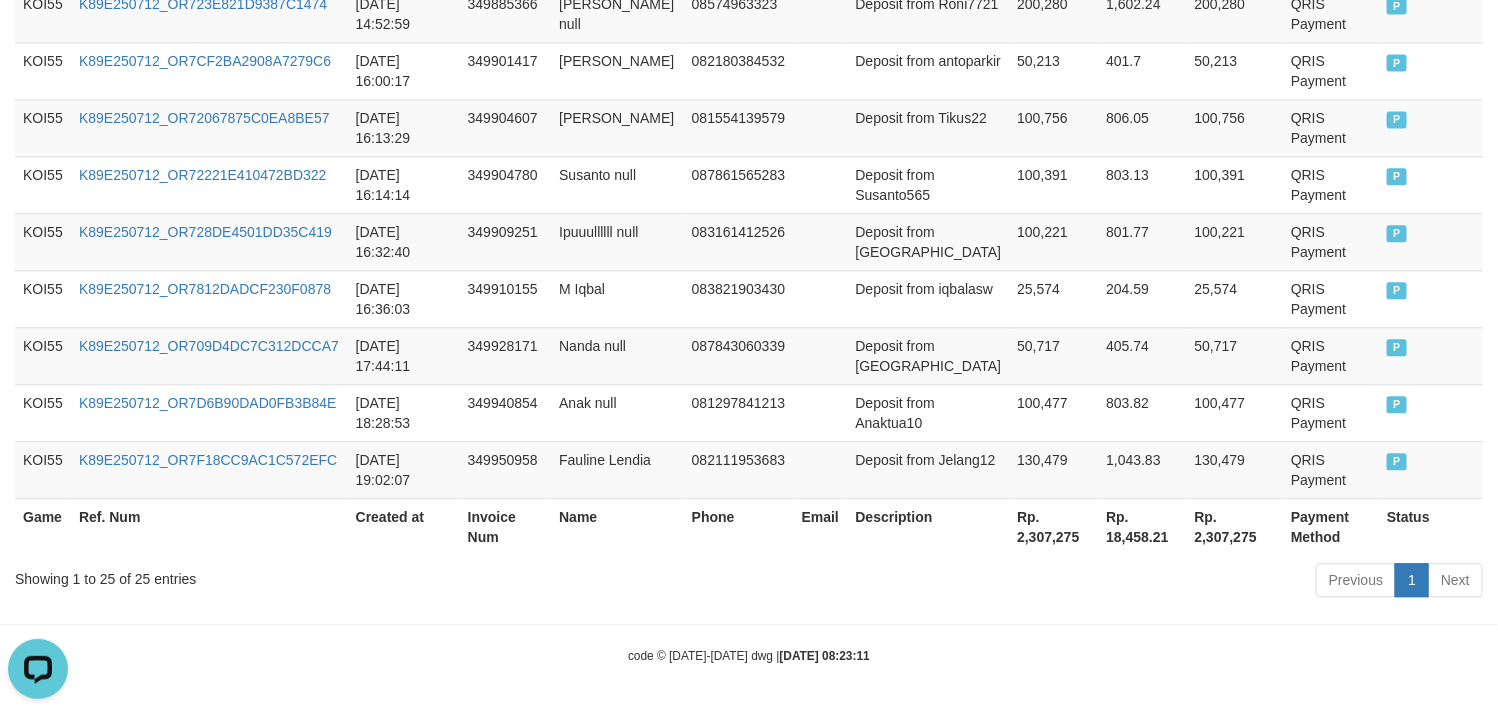 scroll, scrollTop: 0, scrollLeft: 0, axis: both 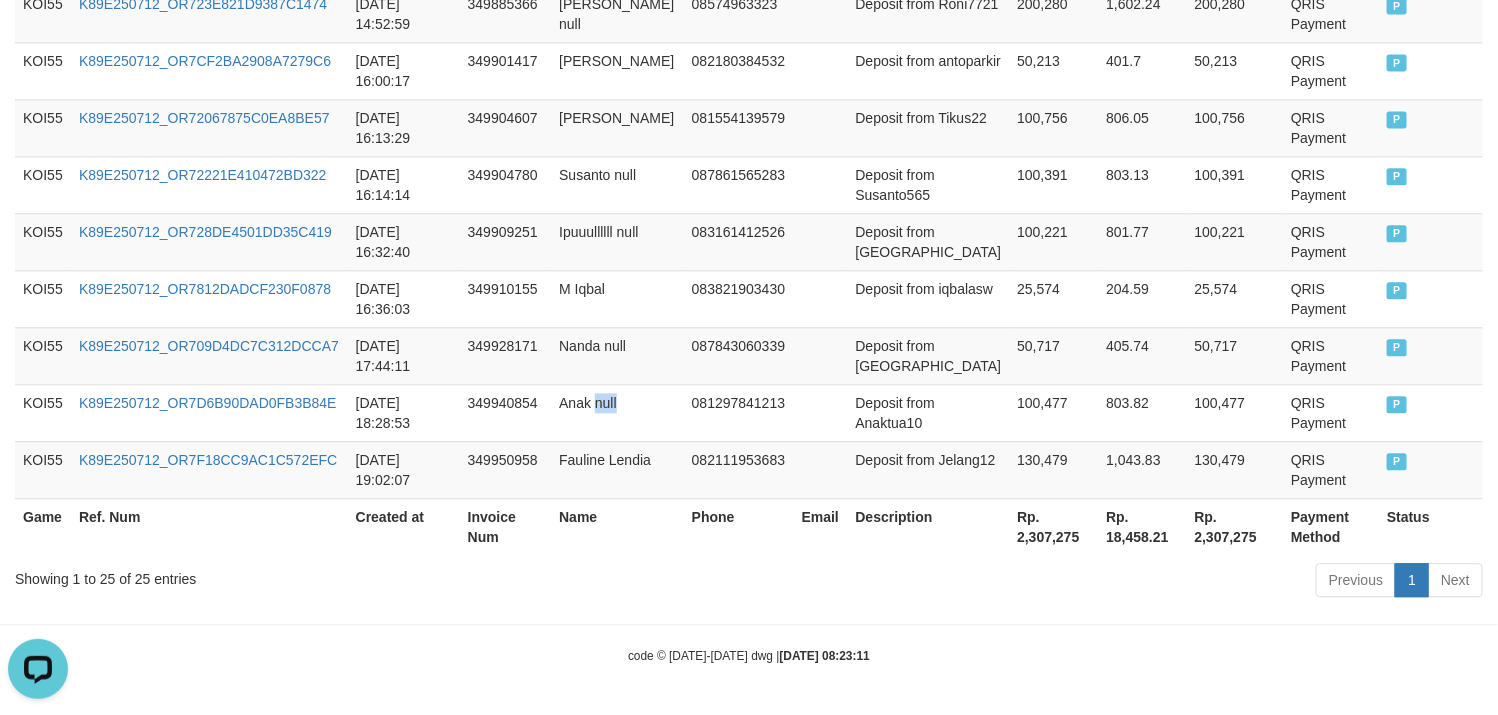click on "Anak null" at bounding box center [617, 412] 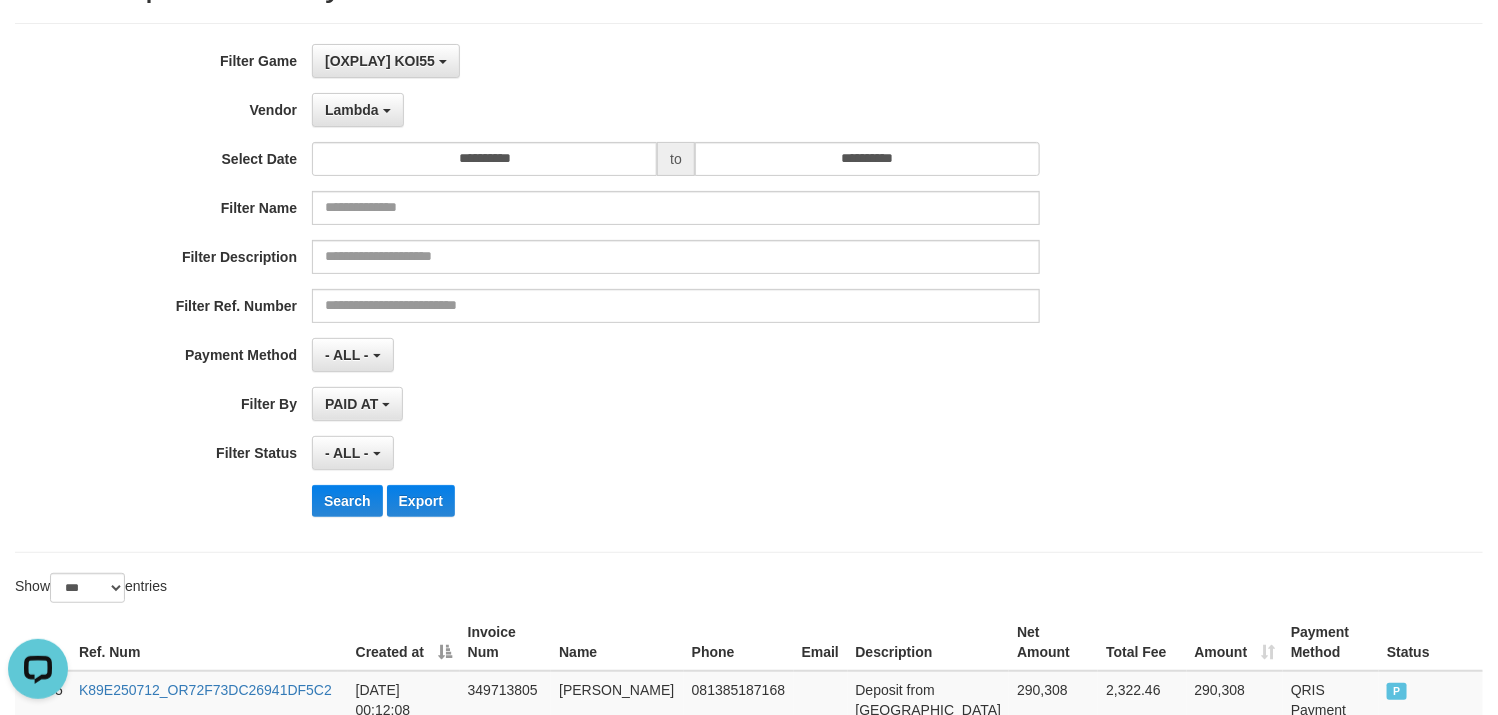 scroll, scrollTop: 0, scrollLeft: 0, axis: both 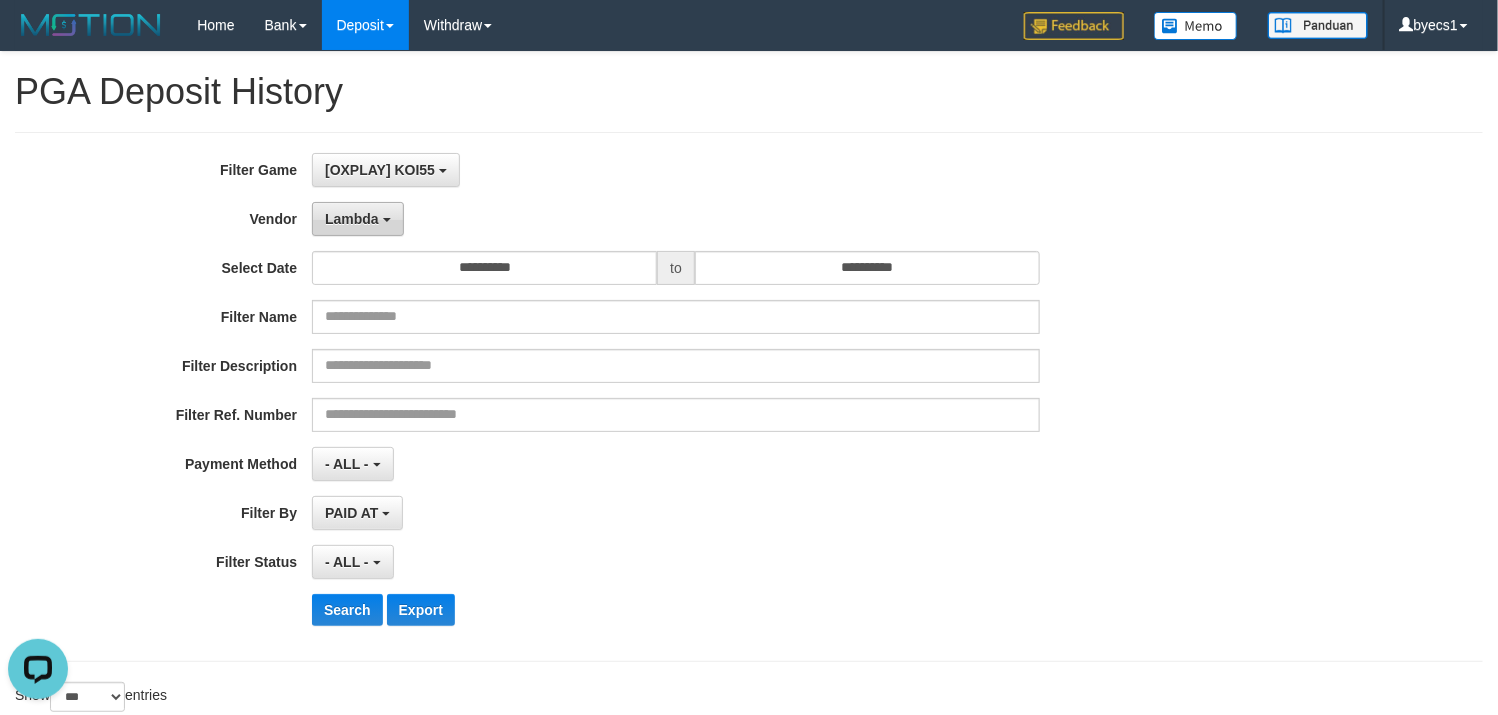click on "Lambda" at bounding box center [358, 219] 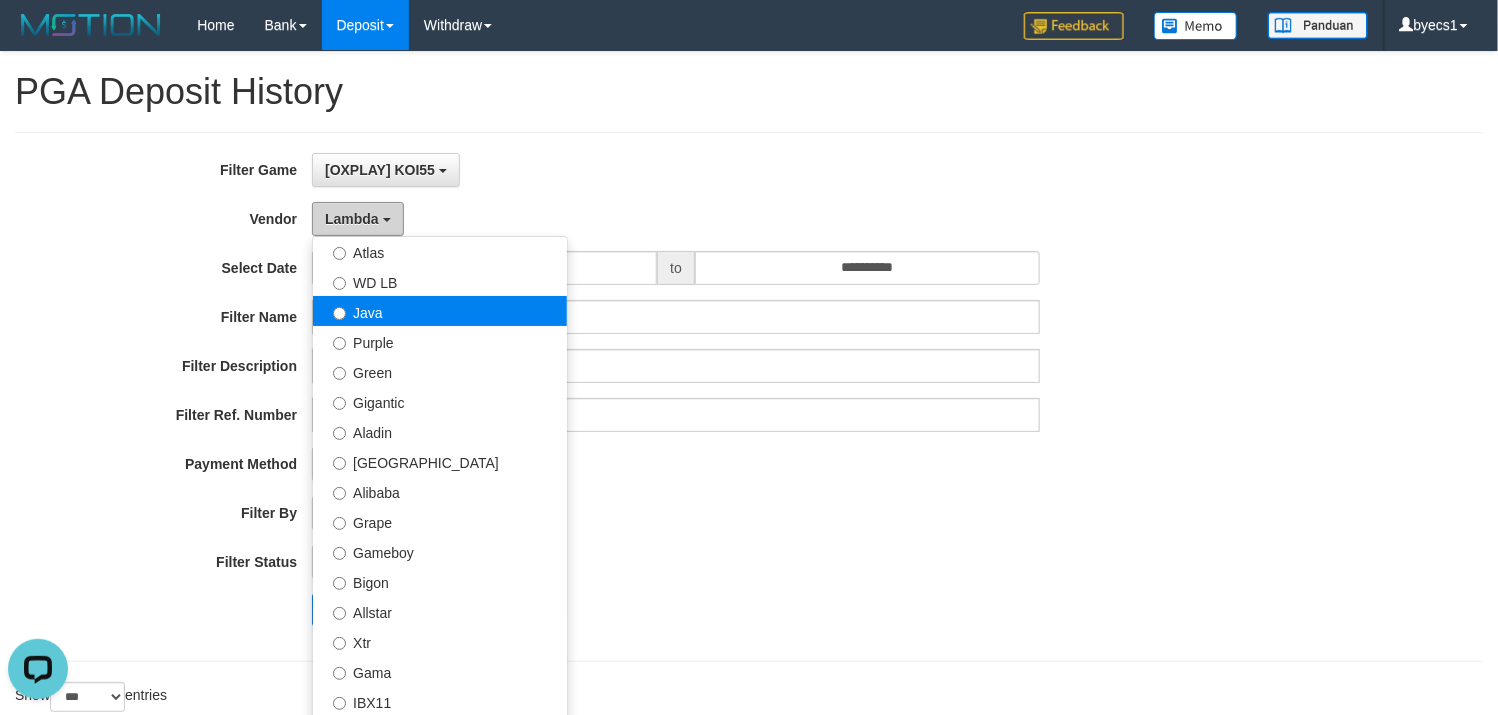 scroll, scrollTop: 0, scrollLeft: 0, axis: both 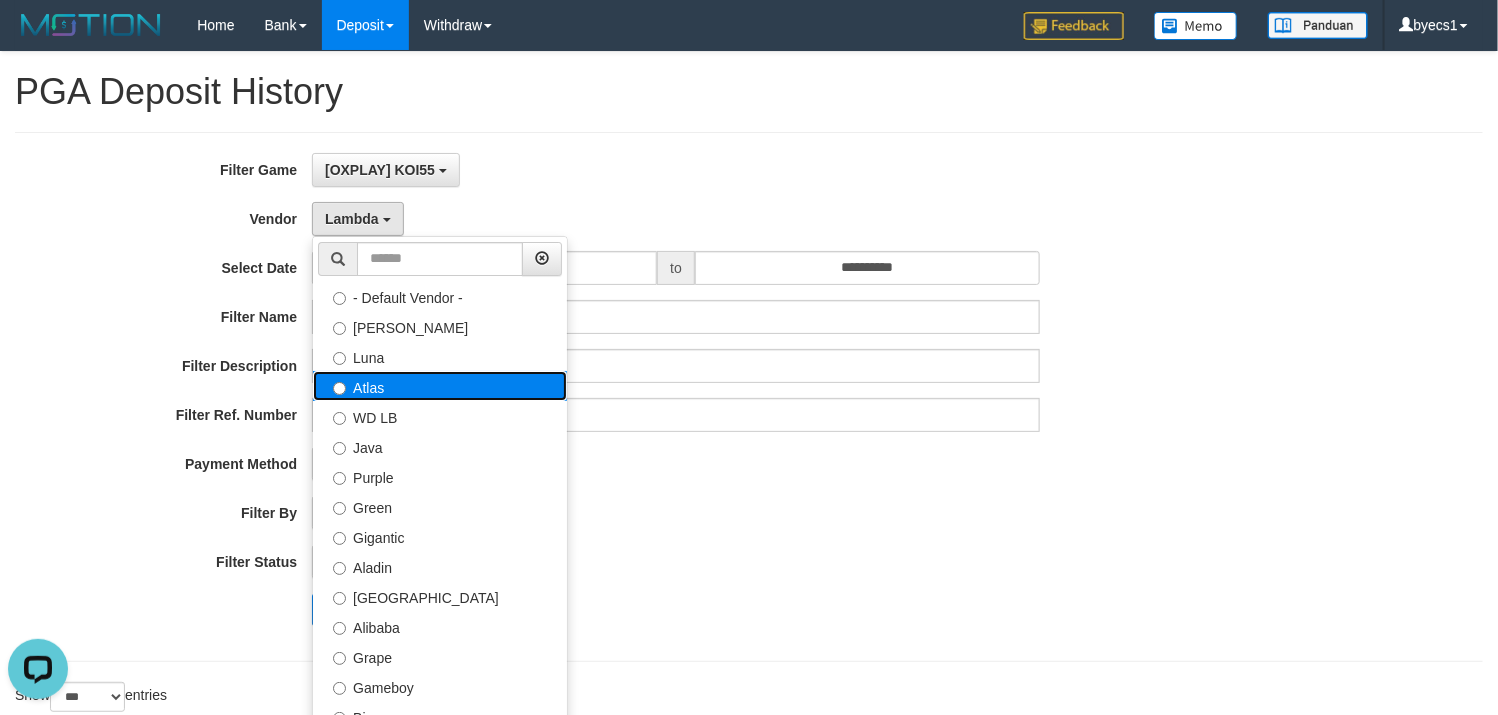 click on "Atlas" at bounding box center [440, 386] 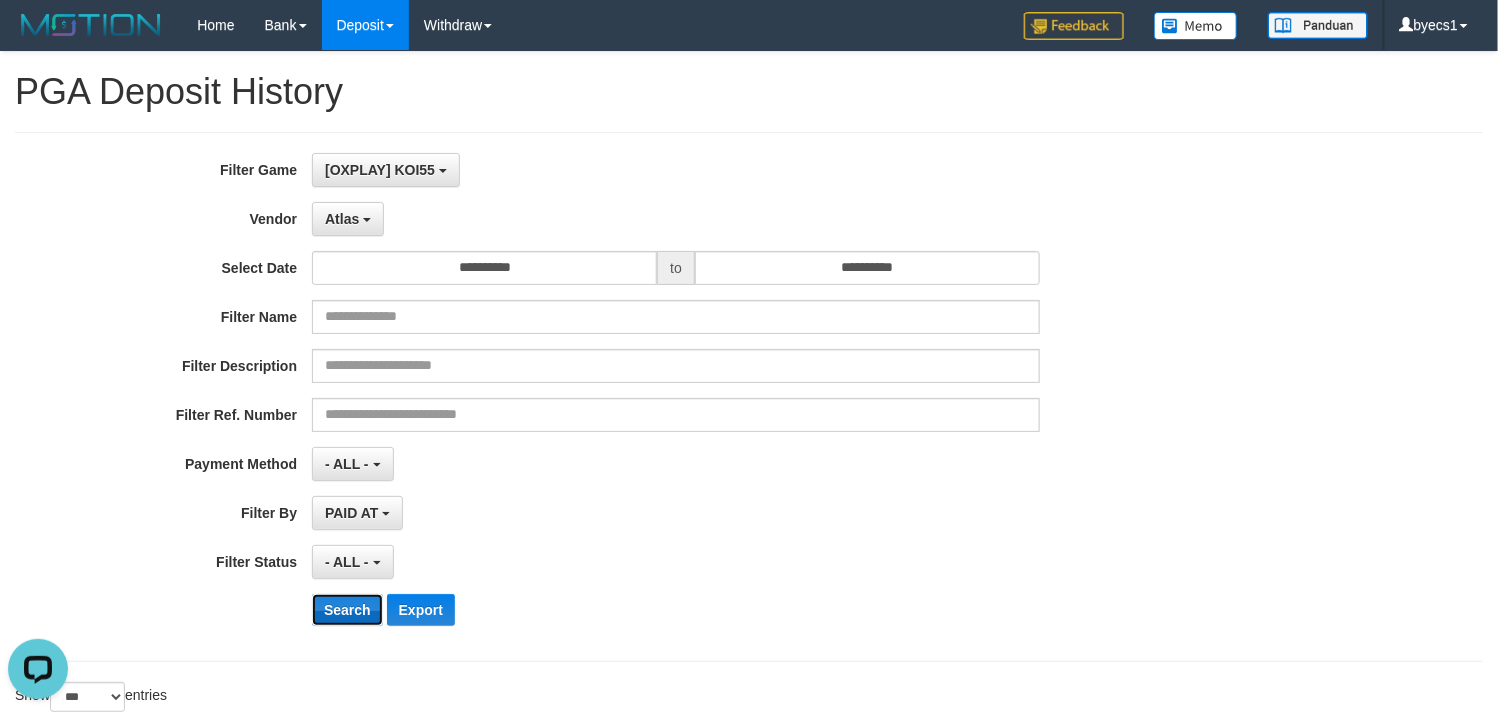 click on "Search" at bounding box center (347, 610) 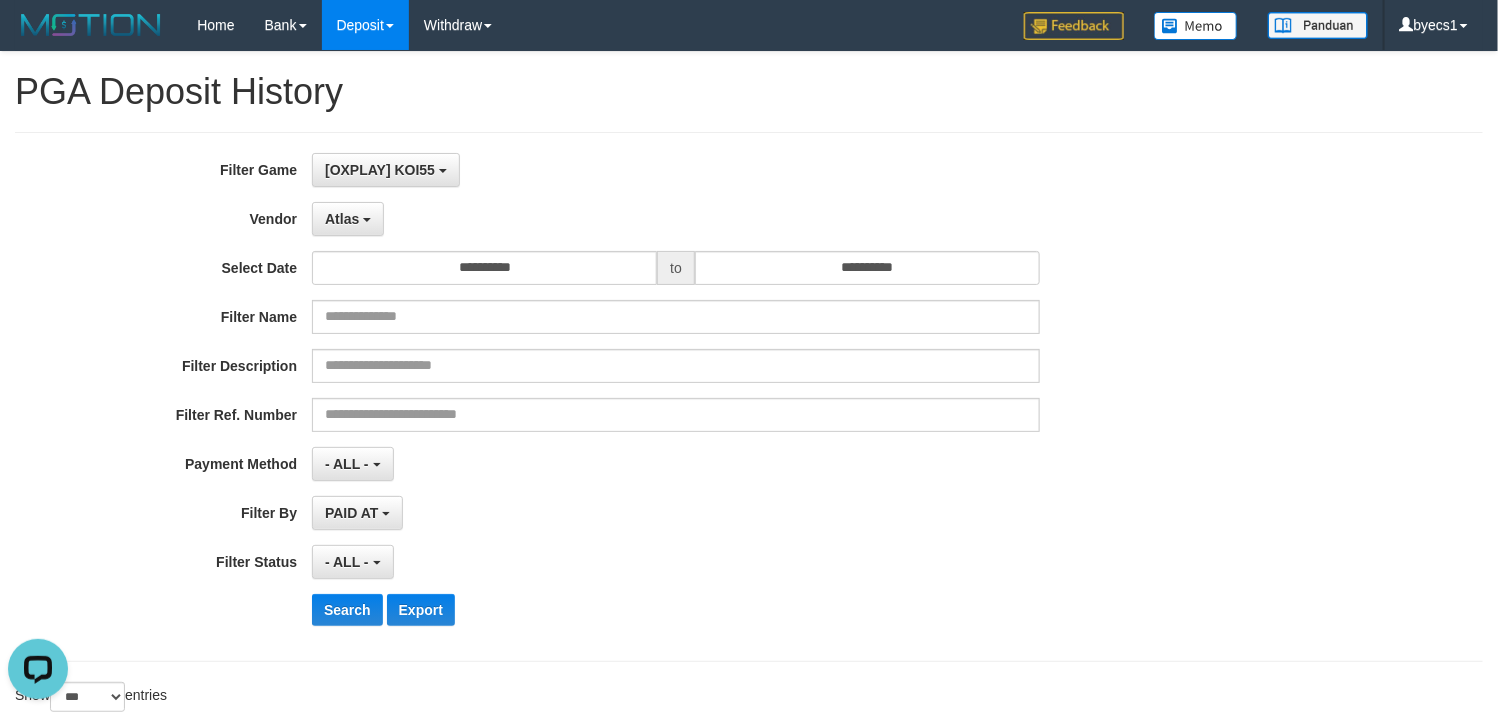 click on "**********" at bounding box center [624, 397] 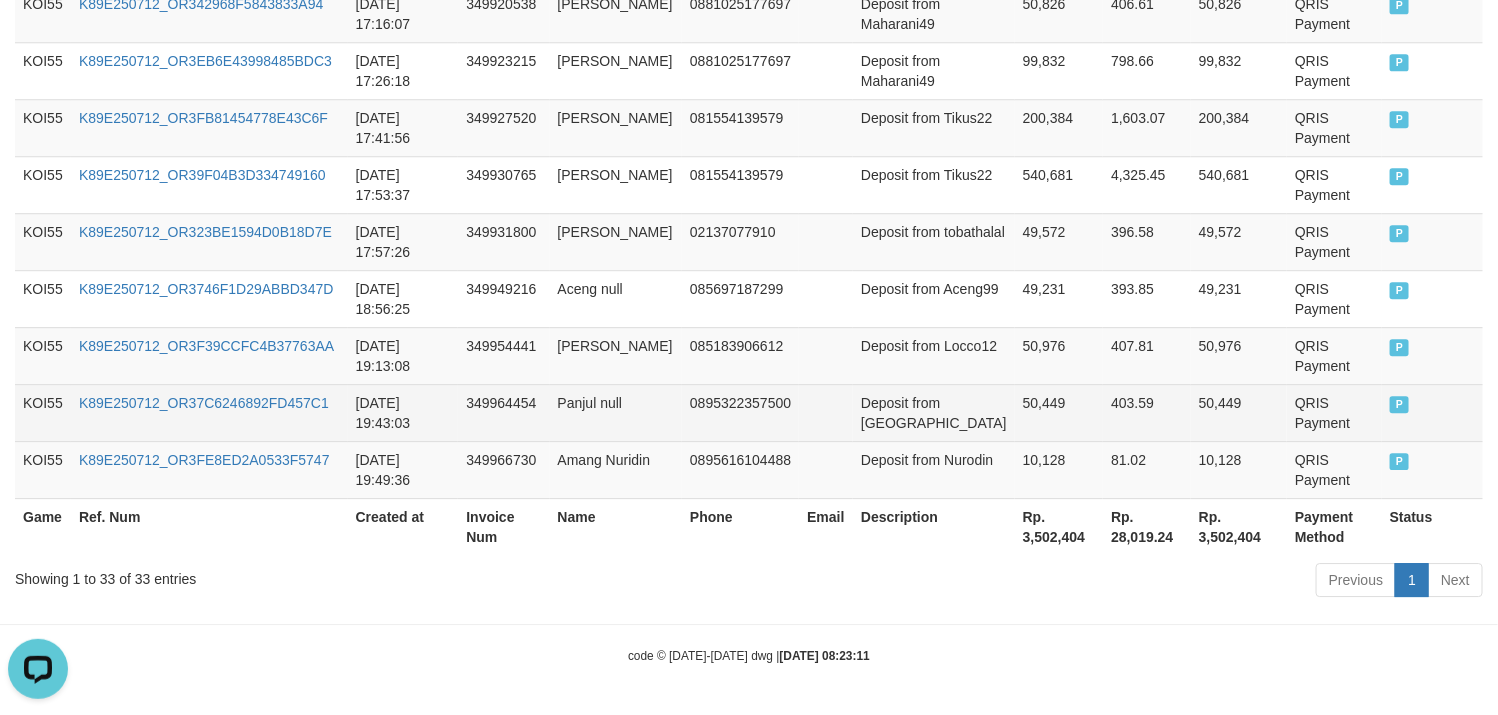 click on "Deposit from [GEOGRAPHIC_DATA]" at bounding box center [934, 412] 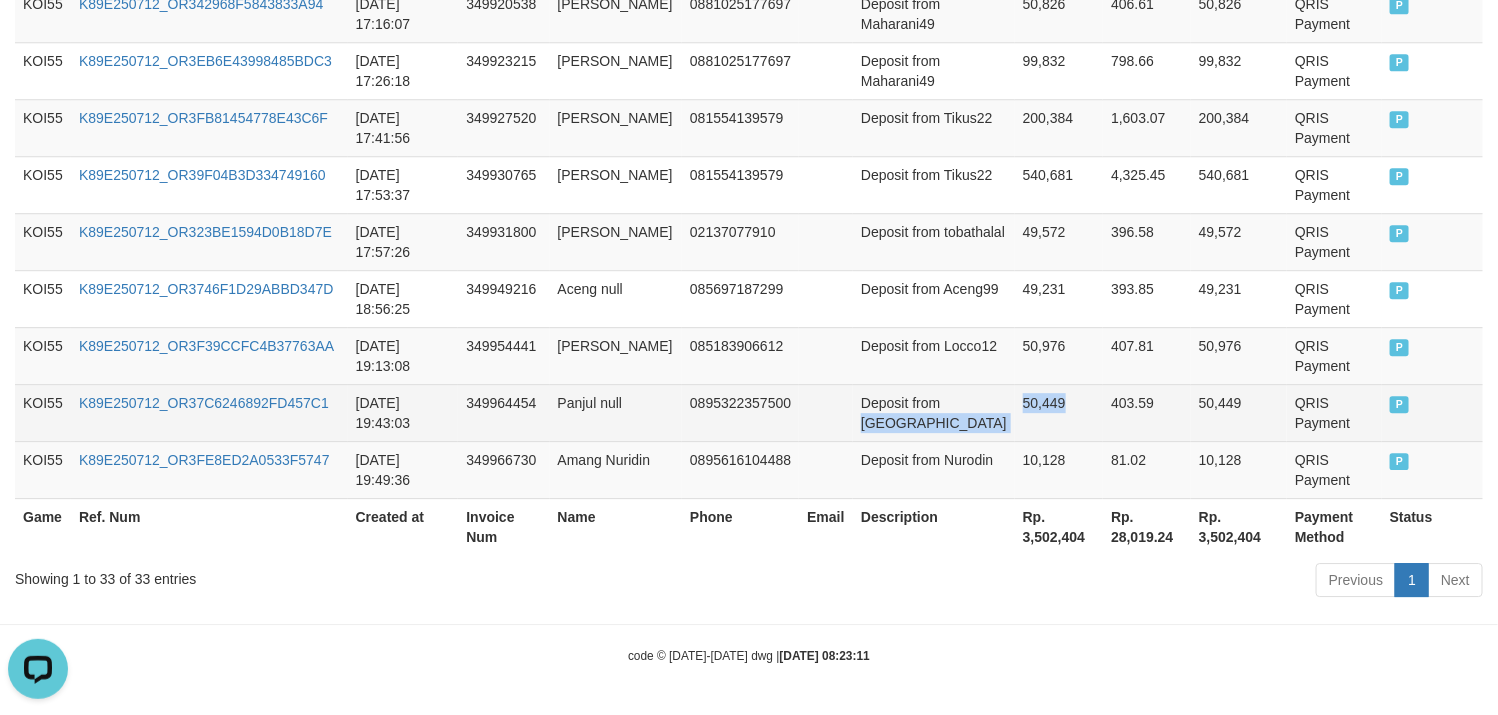 drag, startPoint x: 892, startPoint y: 411, endPoint x: 1012, endPoint y: 409, distance: 120.01666 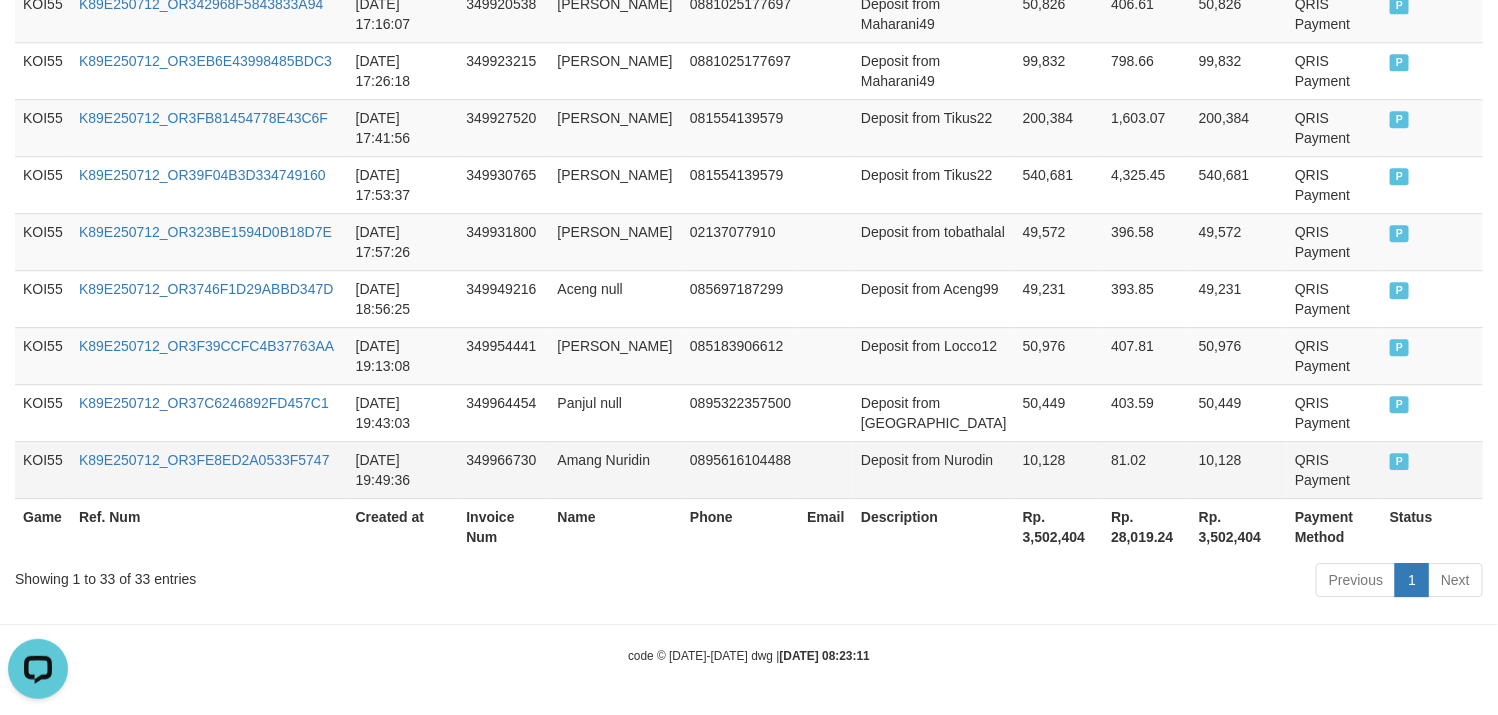 click on "Deposit from Nurodin" at bounding box center (934, 469) 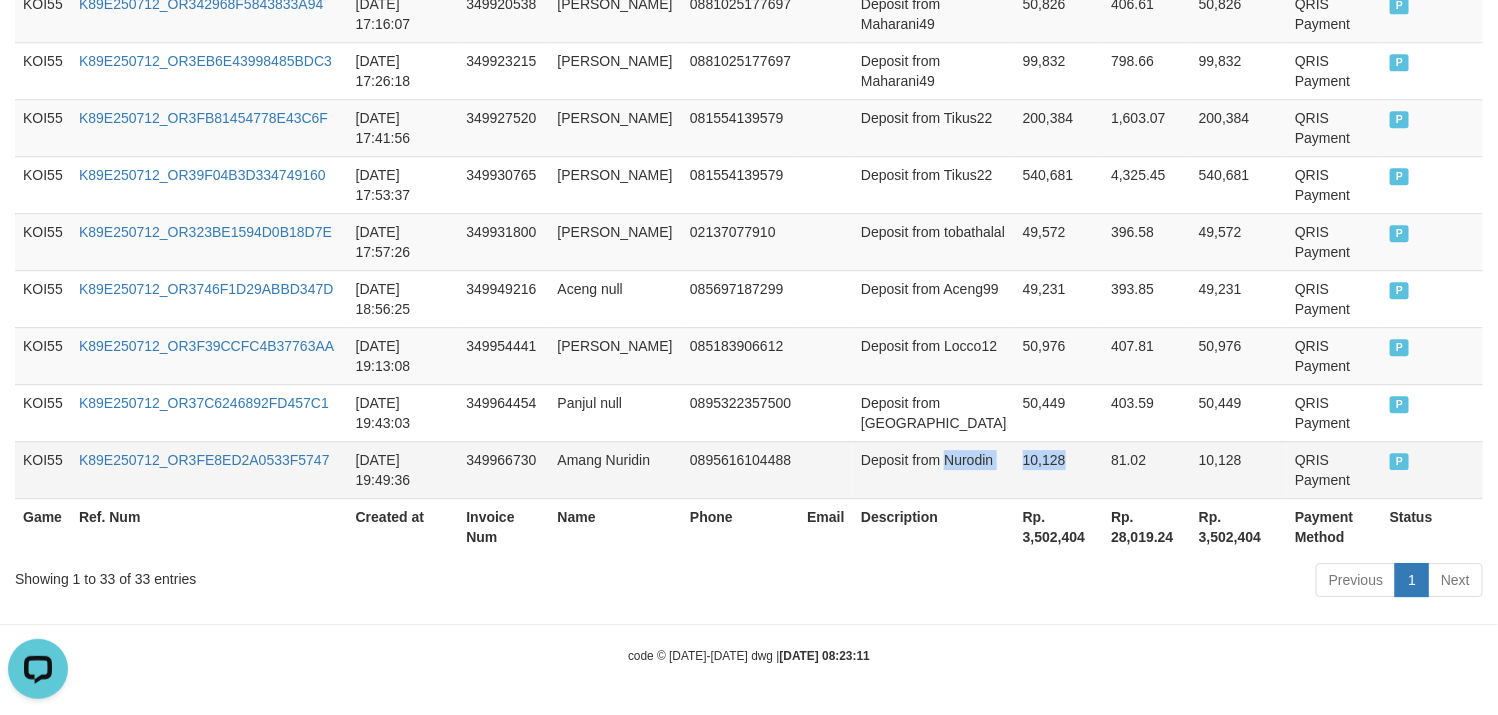 drag, startPoint x: 891, startPoint y: 469, endPoint x: 1026, endPoint y: 463, distance: 135.13327 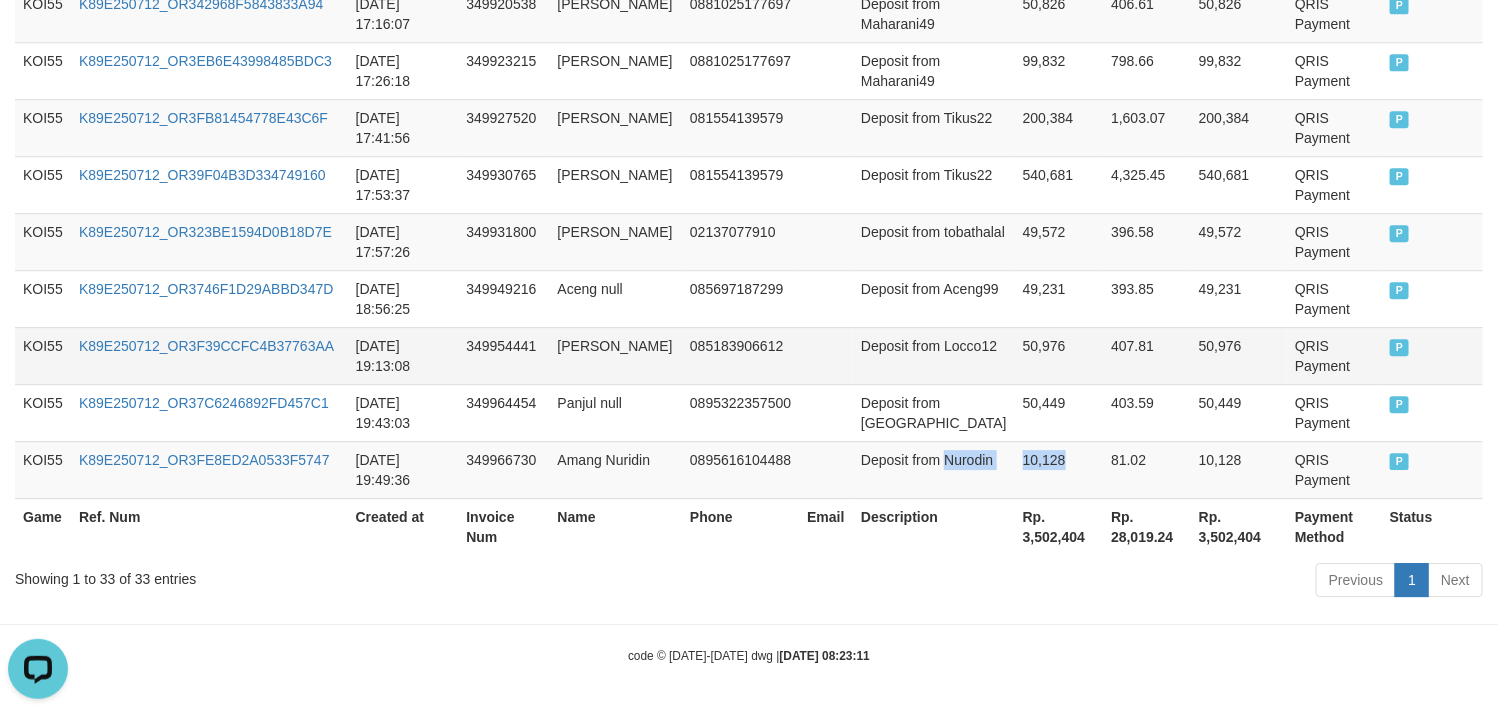 click on "[PERSON_NAME]" at bounding box center (616, 355) 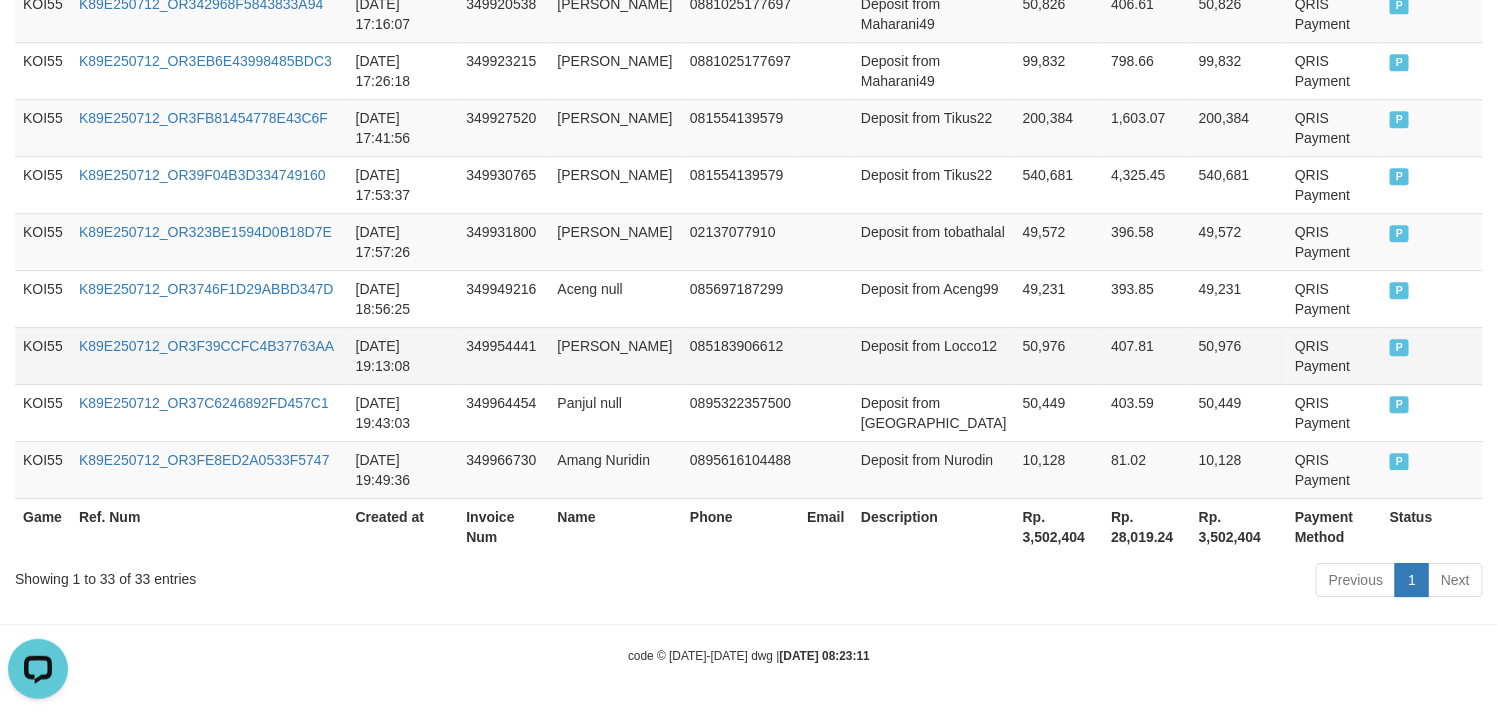 click on "349954441" at bounding box center [503, 355] 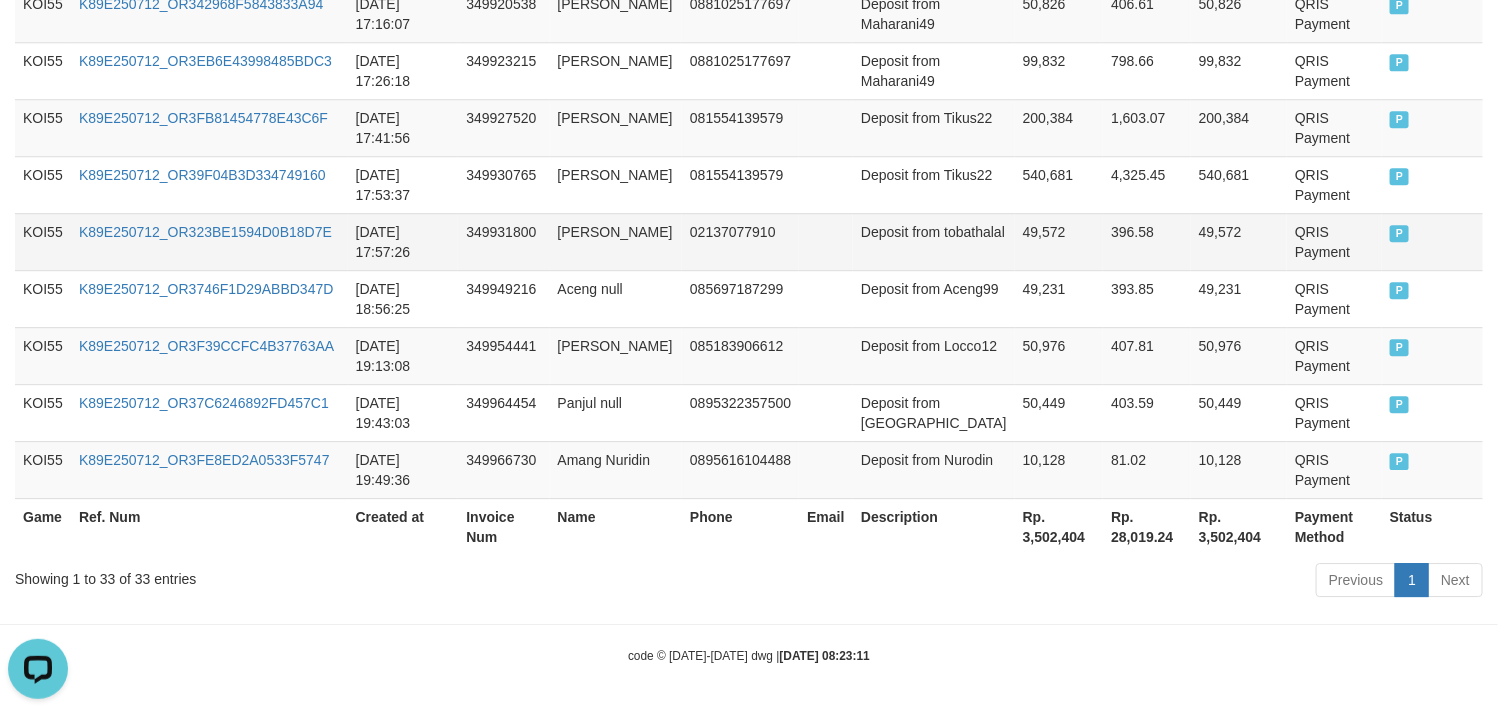 click on "Deposit from tobathalal" at bounding box center (934, 241) 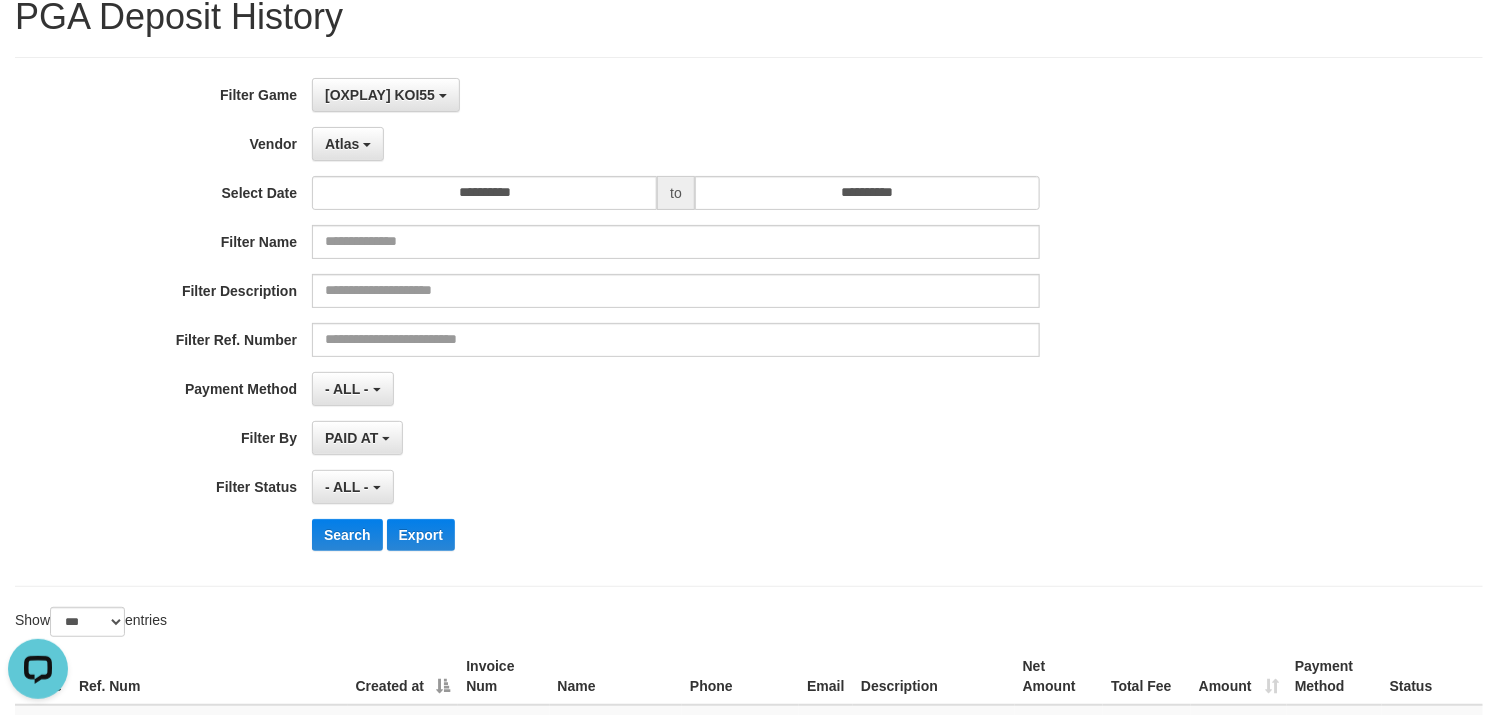 scroll, scrollTop: 0, scrollLeft: 0, axis: both 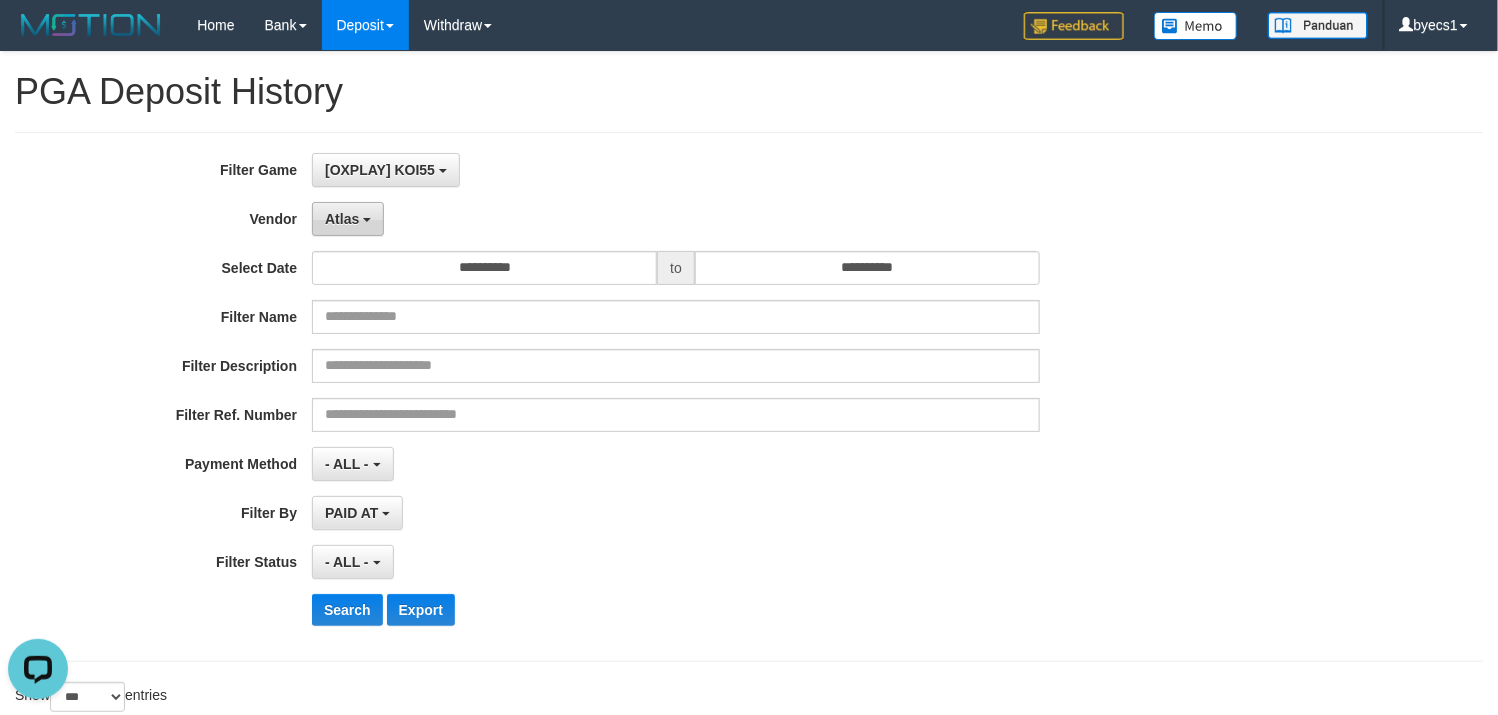 click on "Atlas" at bounding box center [348, 219] 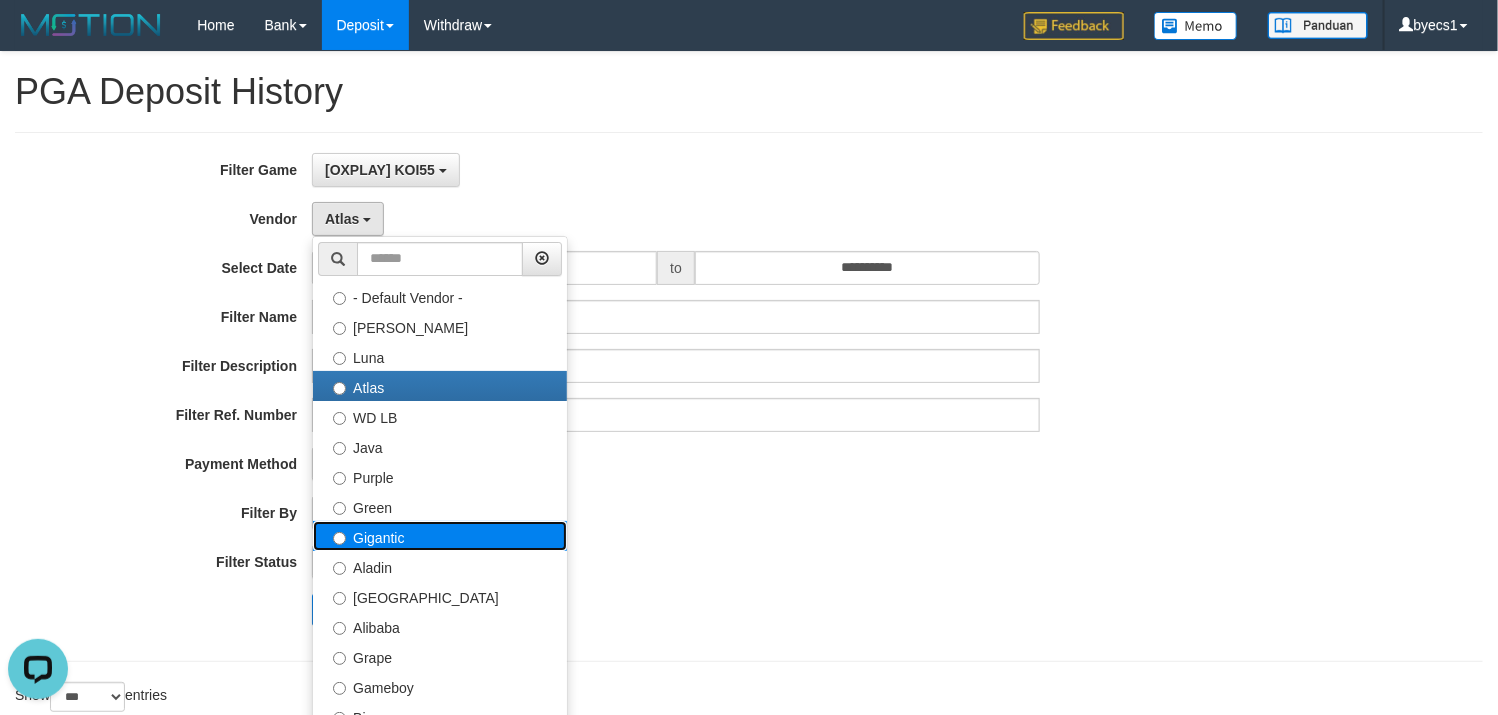 click on "Gigantic" at bounding box center (440, 536) 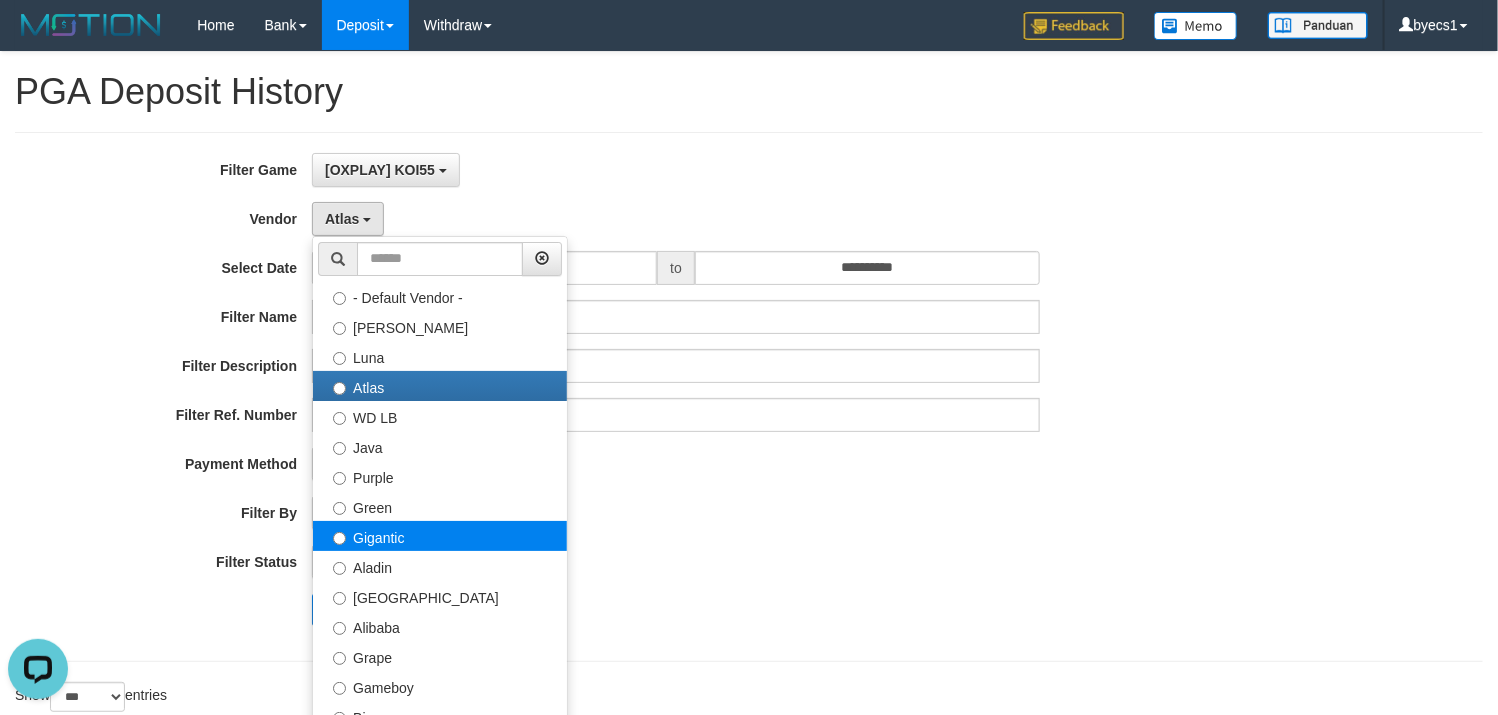 select on "**********" 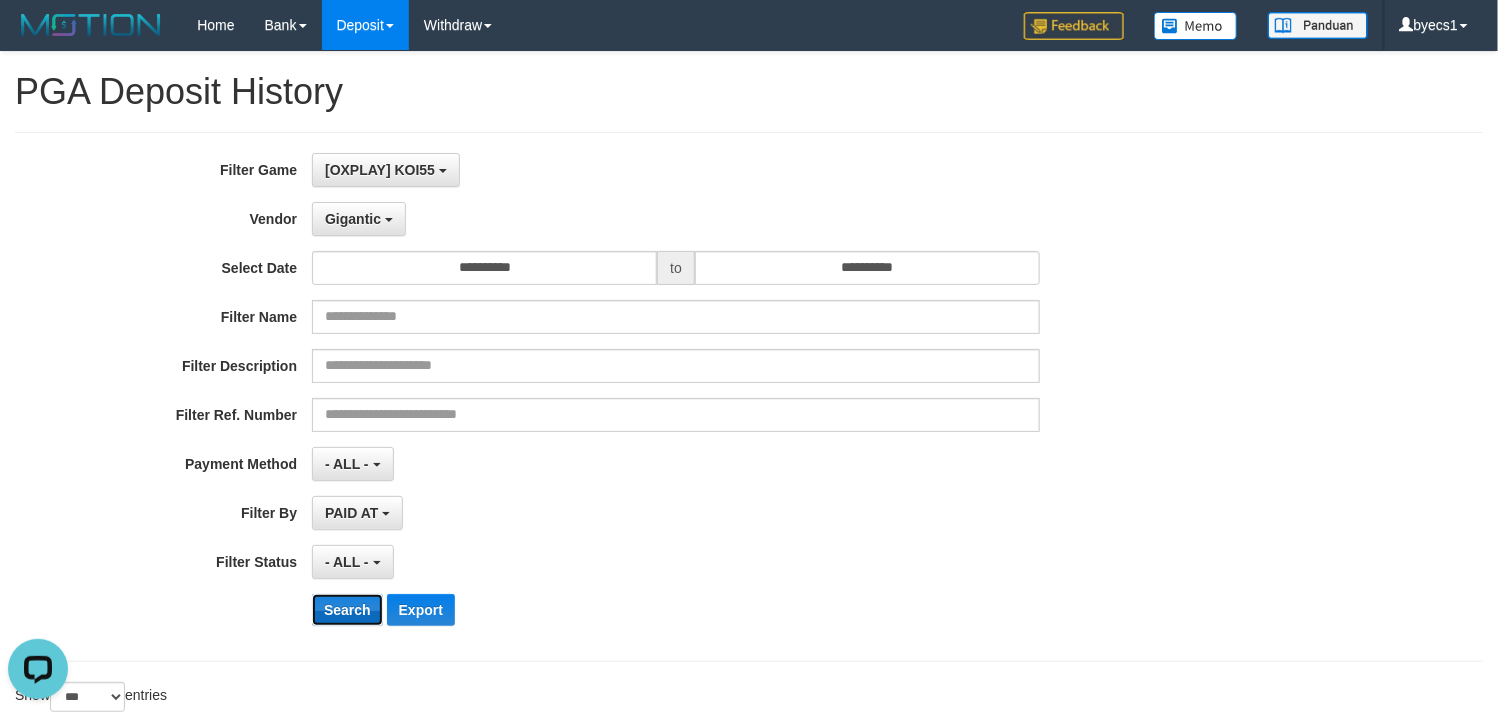 click on "Search" at bounding box center [347, 610] 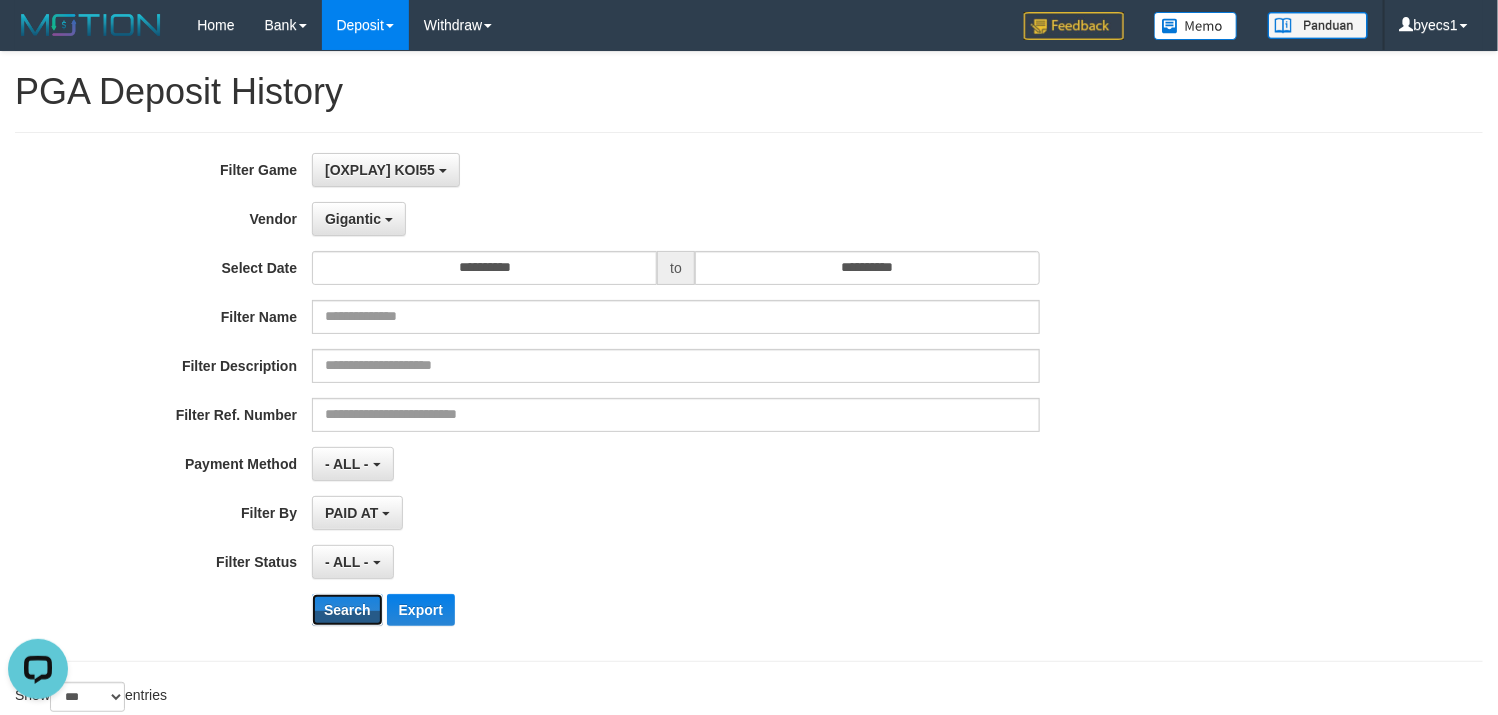 type 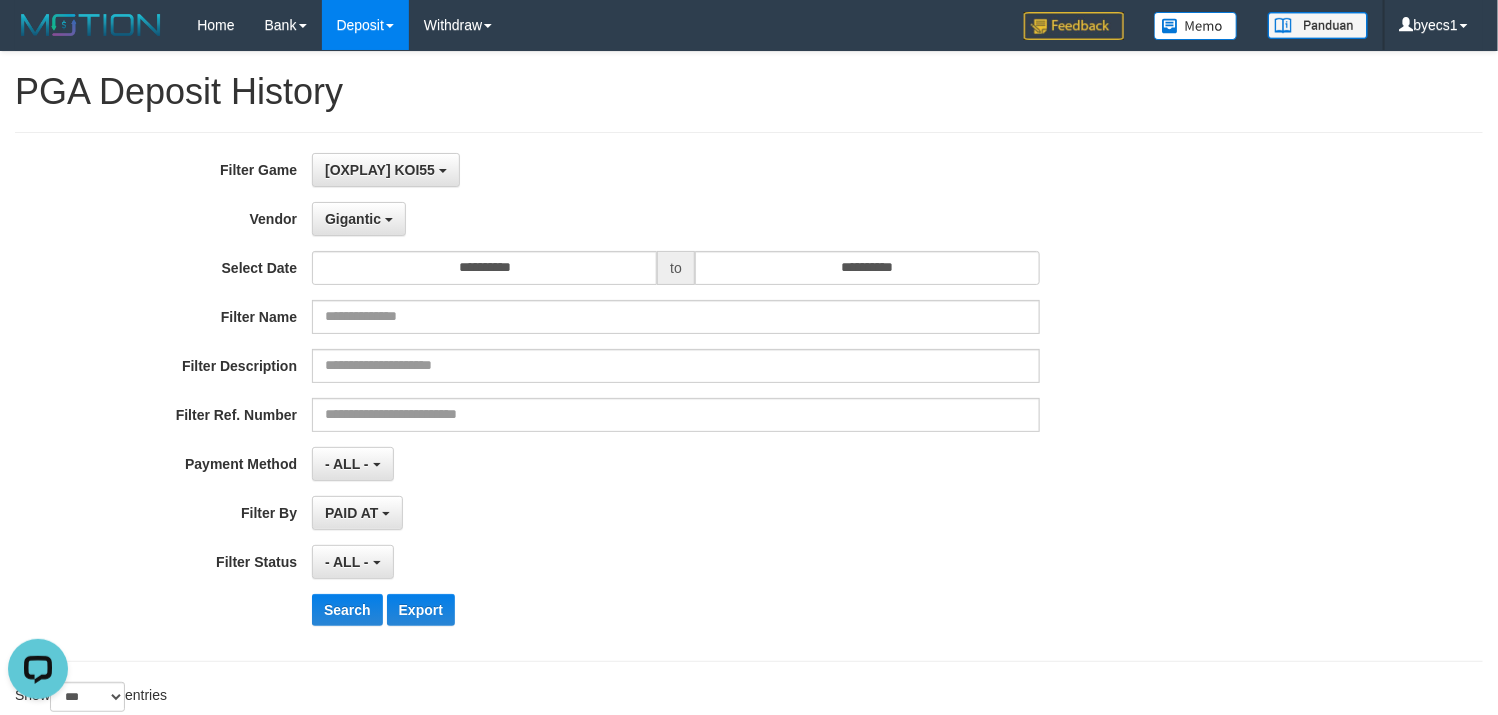 scroll, scrollTop: 3394, scrollLeft: 0, axis: vertical 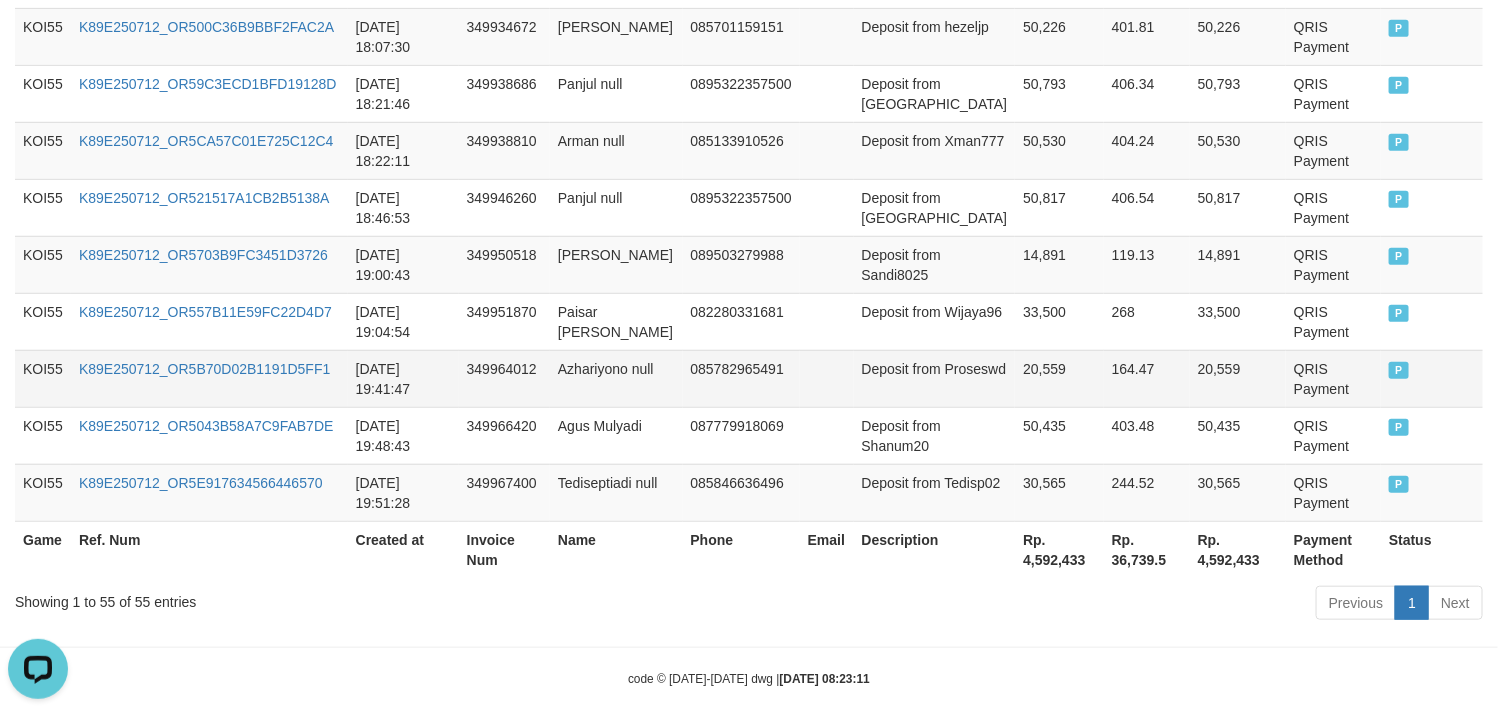 click on "Deposit from Proseswd" at bounding box center [935, 378] 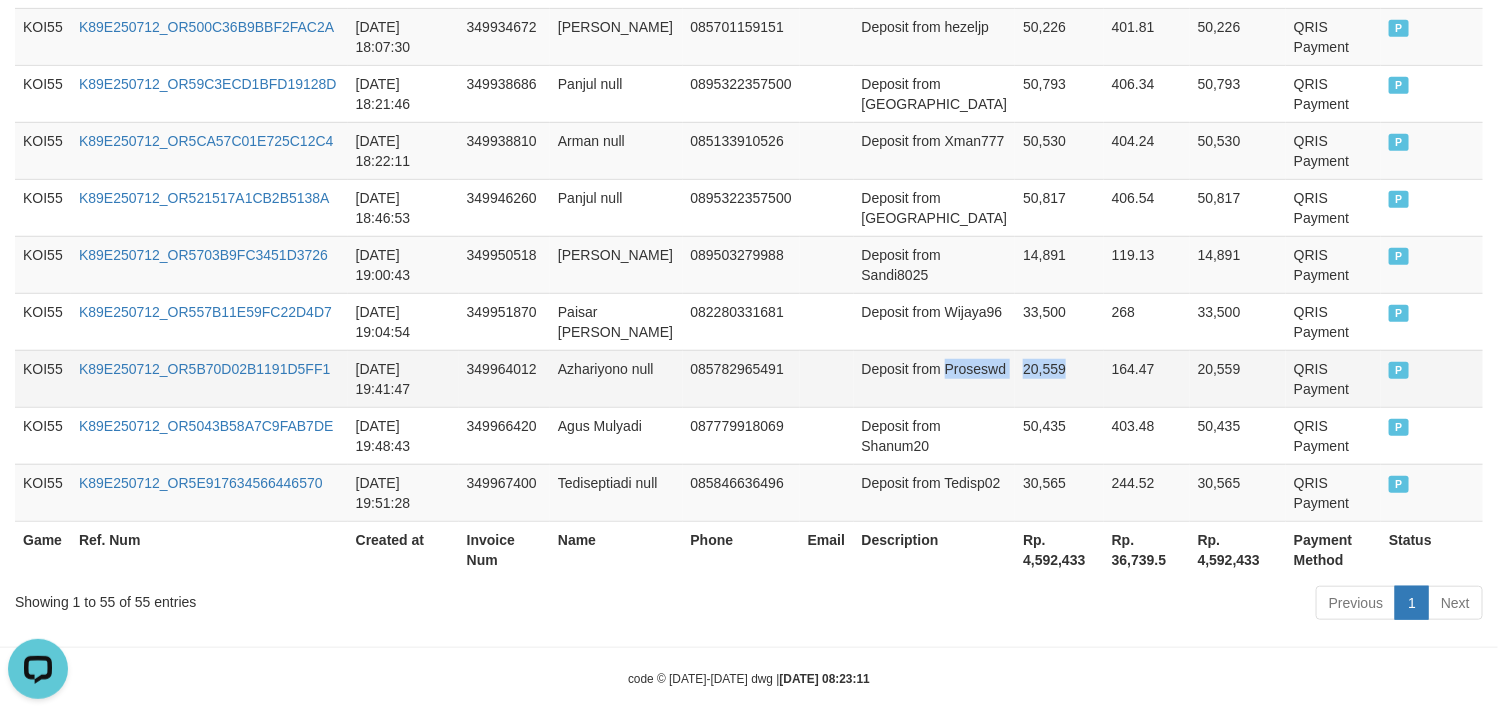 drag, startPoint x: 912, startPoint y: 420, endPoint x: 1018, endPoint y: 411, distance: 106.381386 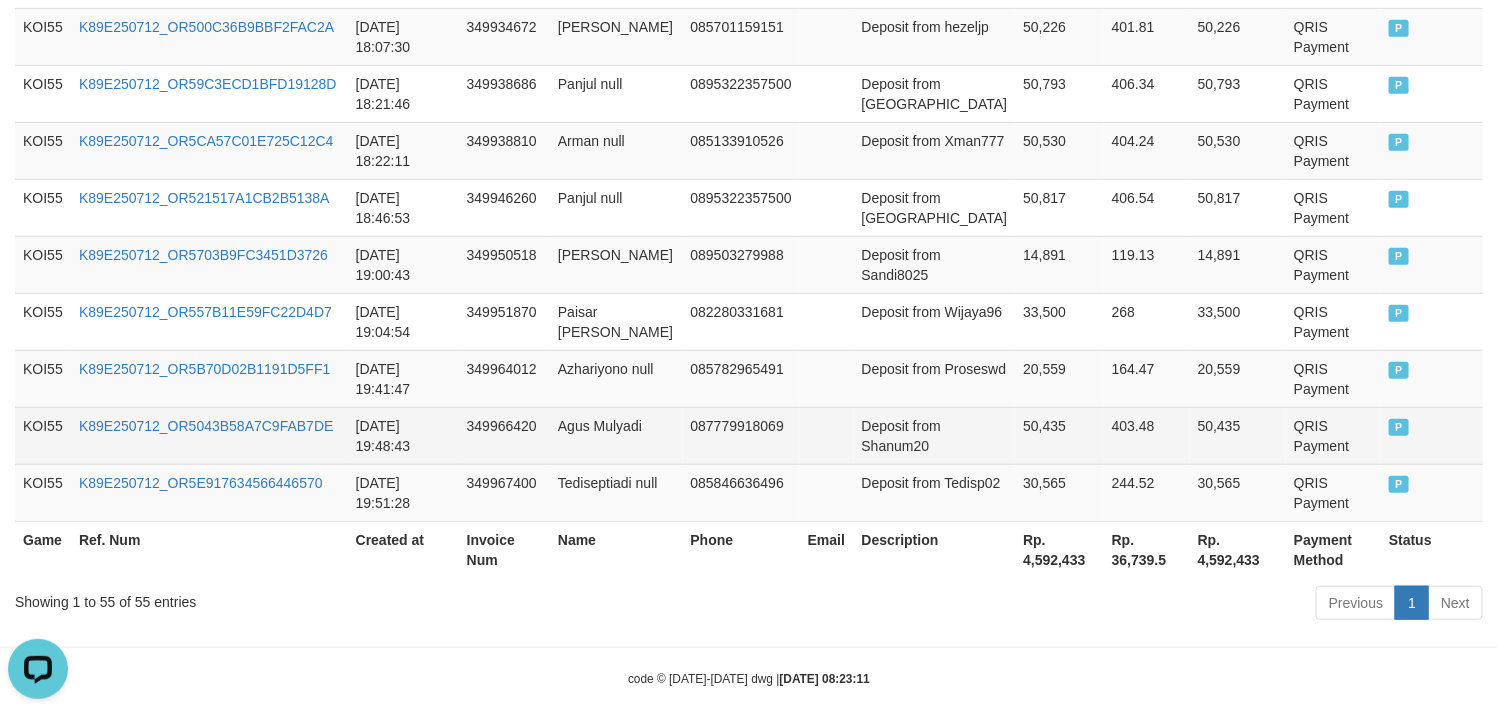 click on "Deposit from Shanum20" at bounding box center [935, 435] 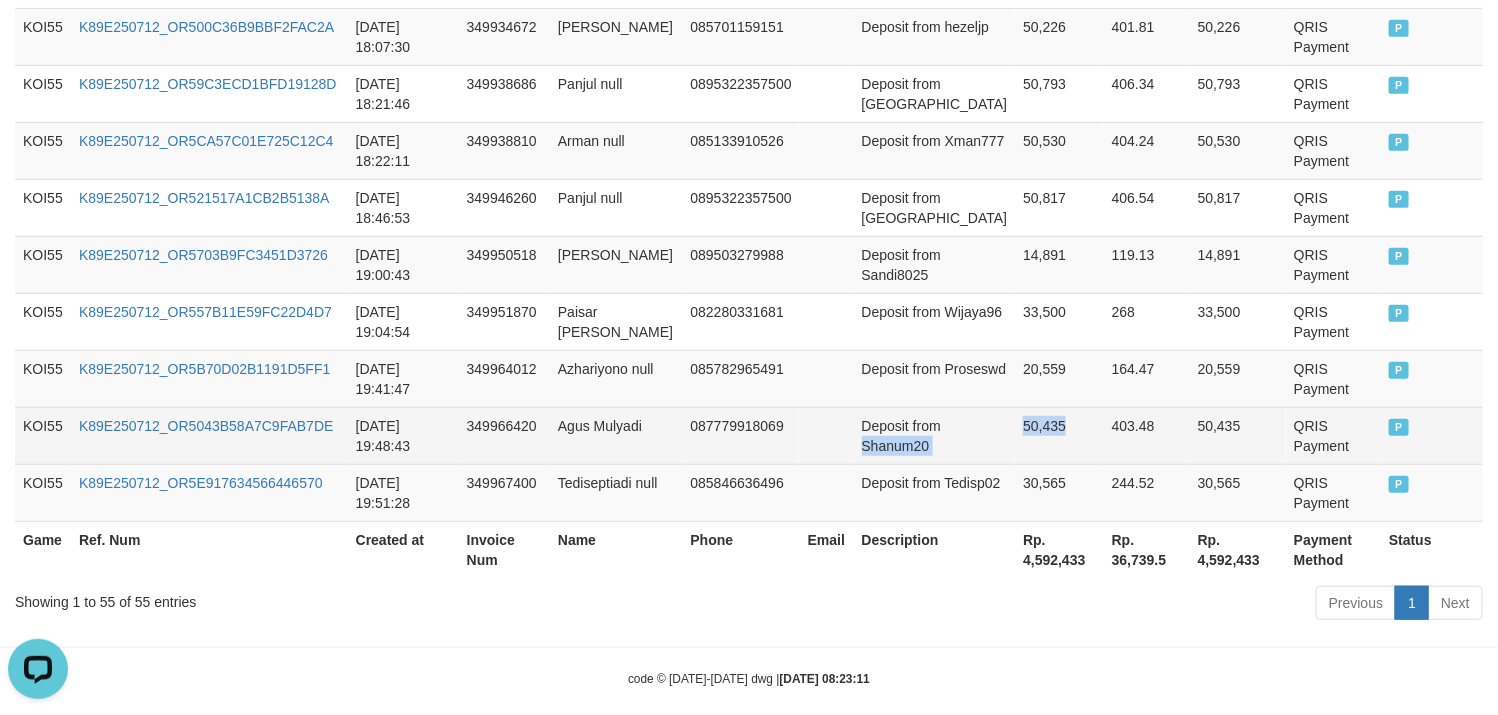 drag, startPoint x: 891, startPoint y: 480, endPoint x: 1032, endPoint y: 474, distance: 141.12761 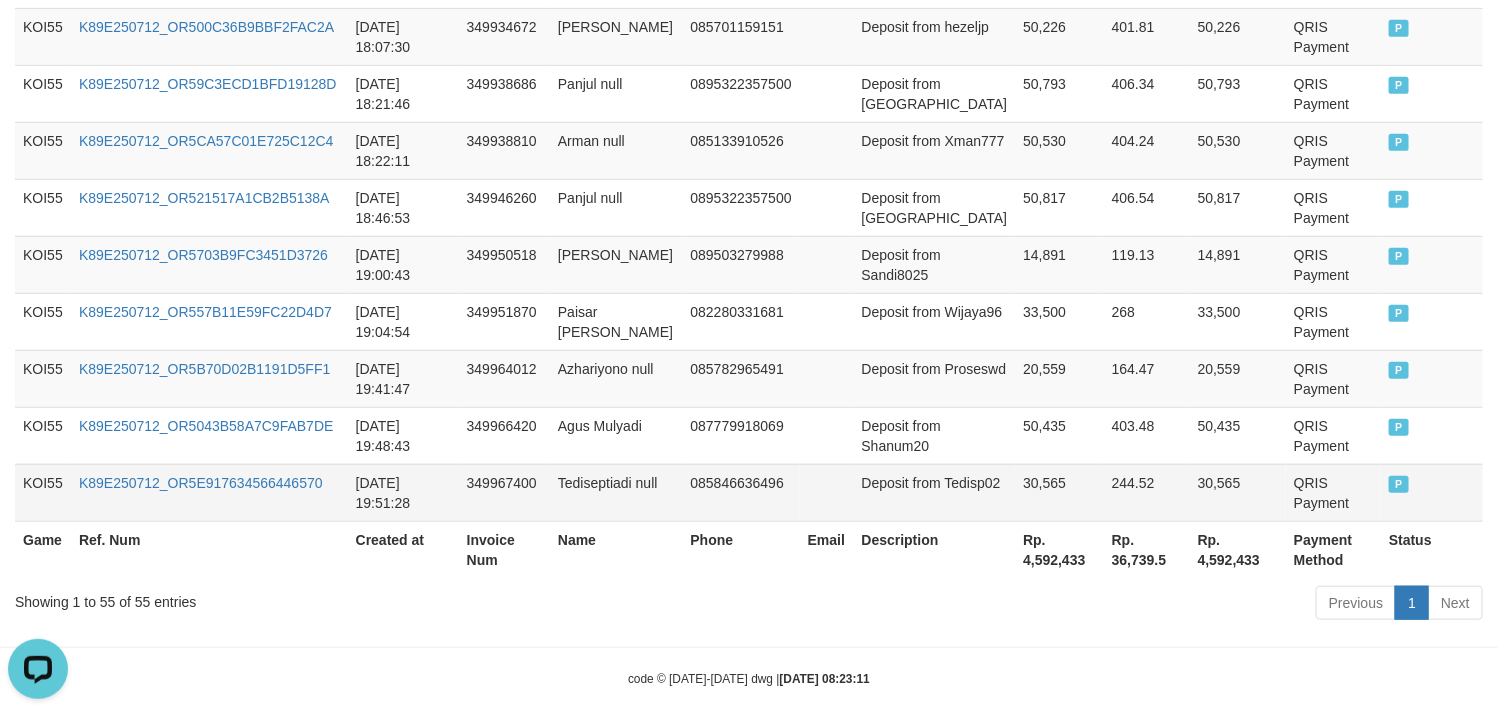 click on "Deposit from Tedisp02" at bounding box center [935, 492] 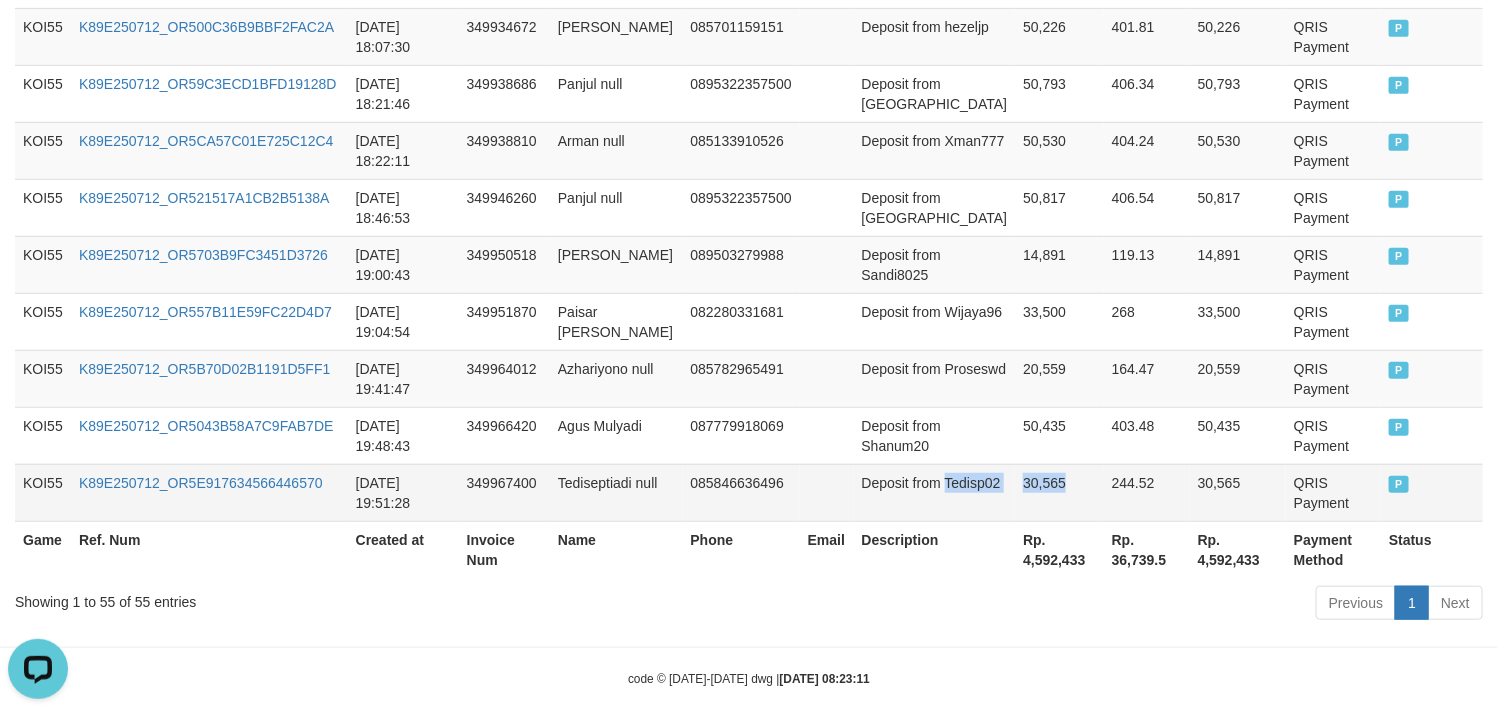 drag, startPoint x: 877, startPoint y: 529, endPoint x: 1053, endPoint y: 519, distance: 176.28386 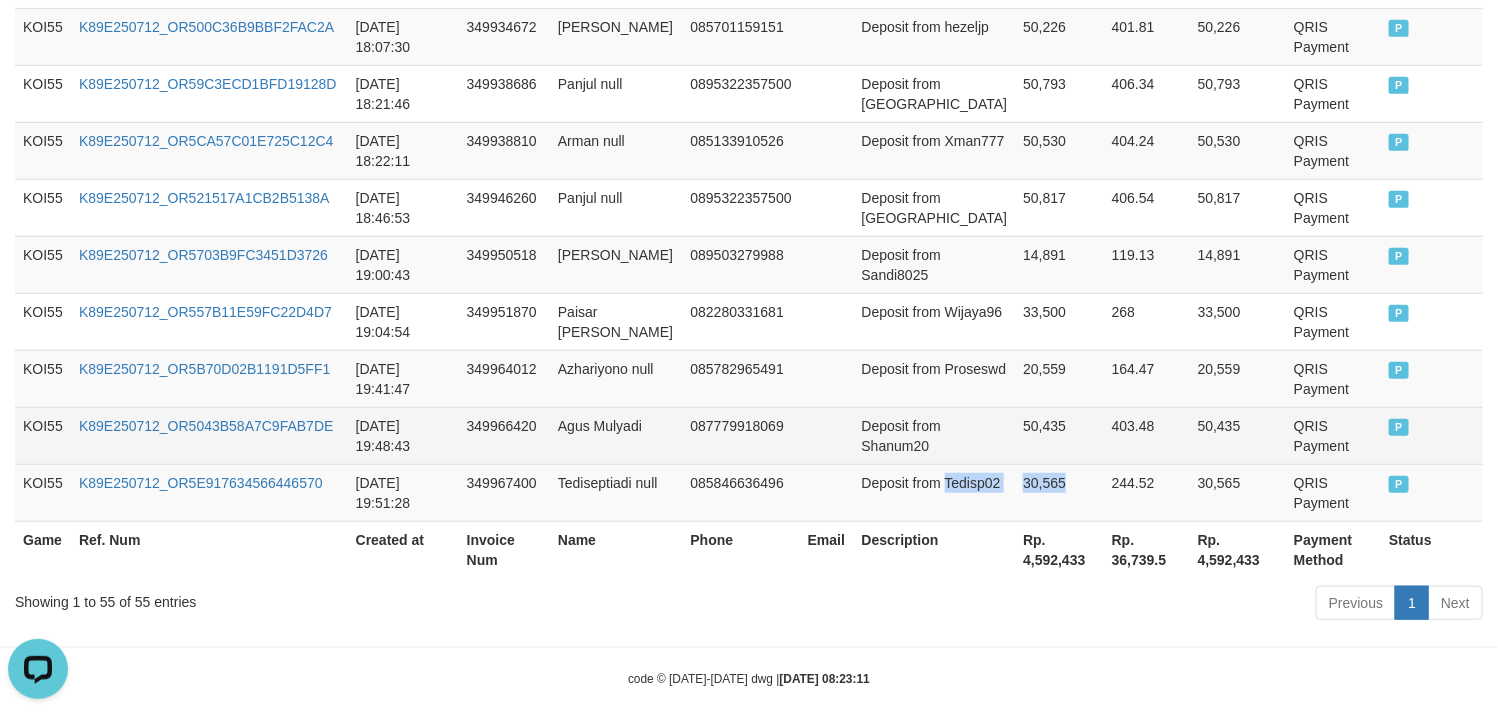 copy on "Tedisp02 30,565" 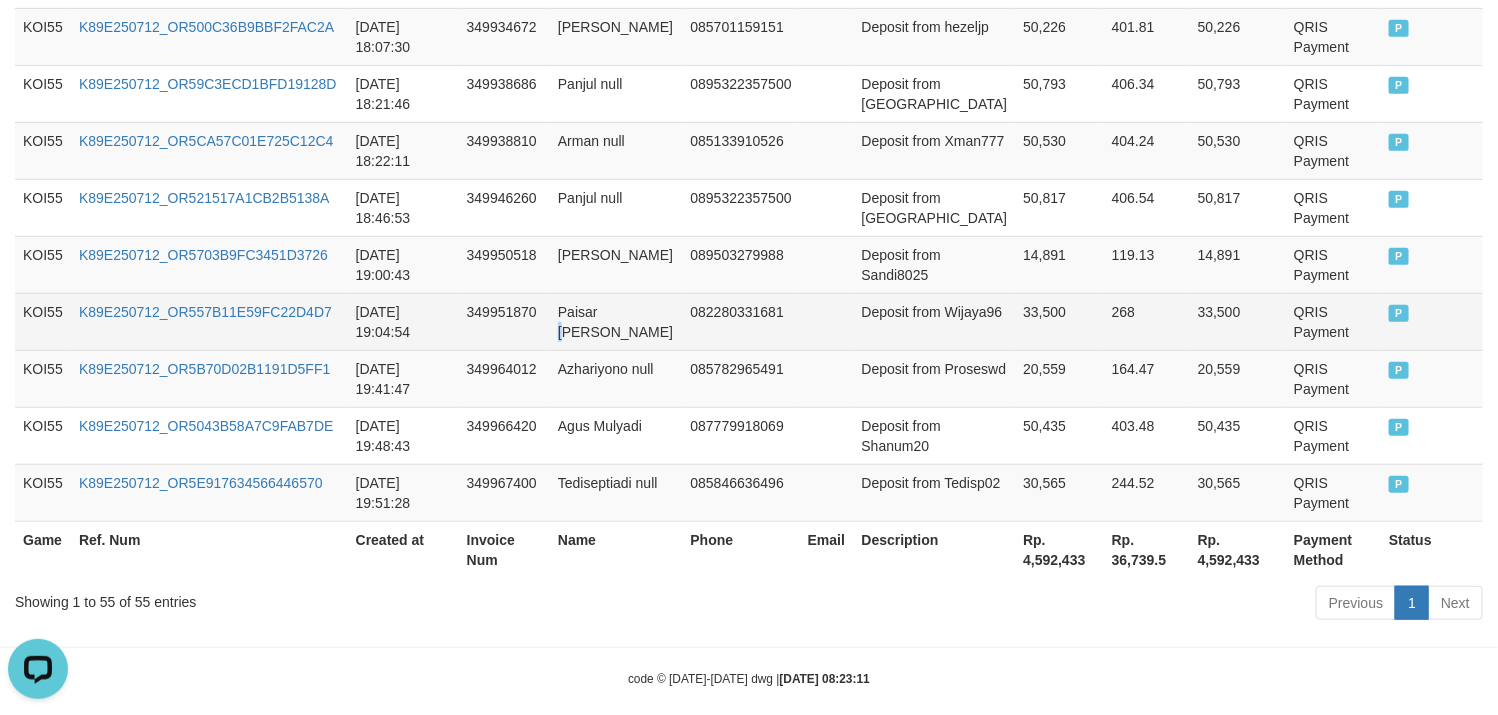 click on "Paisar [PERSON_NAME]" at bounding box center [616, 321] 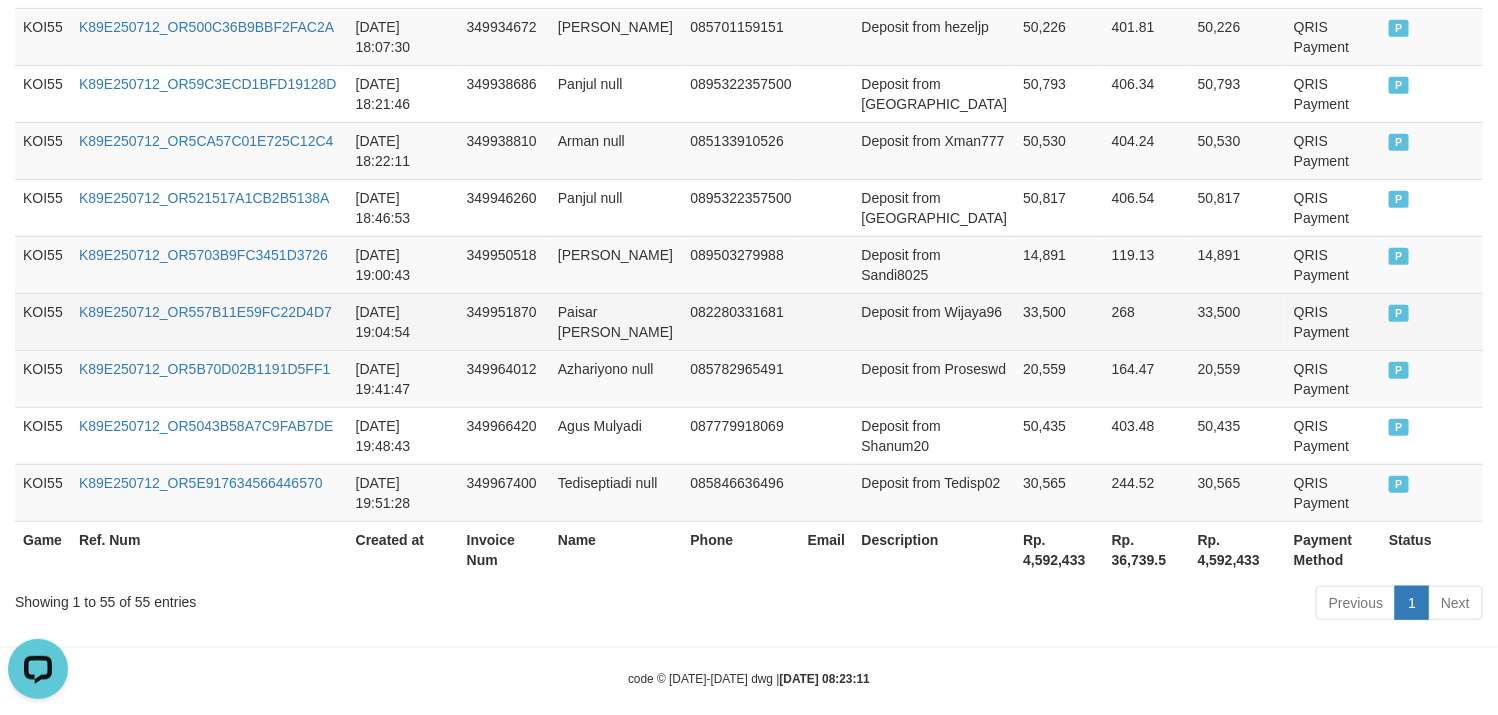 click on "Deposit from Wijaya96" at bounding box center [935, 321] 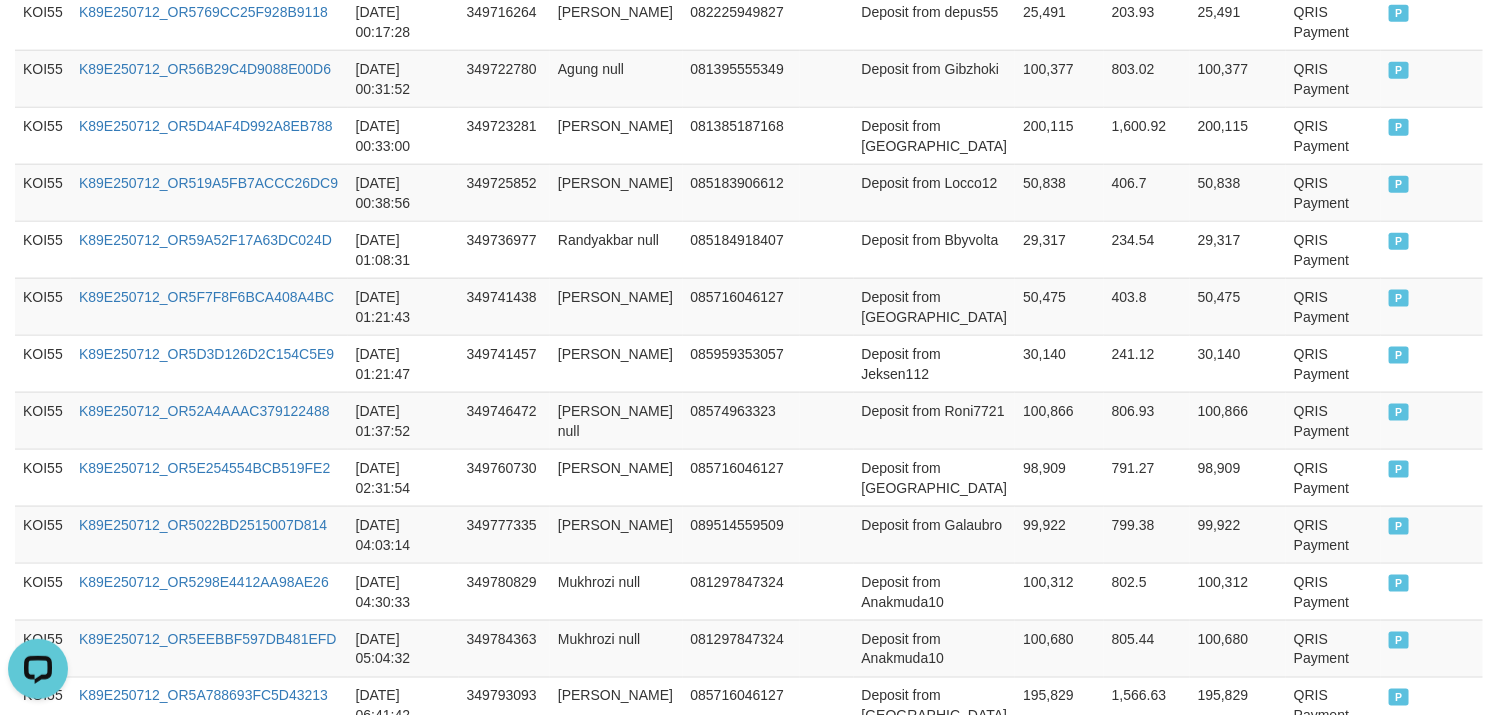 scroll, scrollTop: 0, scrollLeft: 0, axis: both 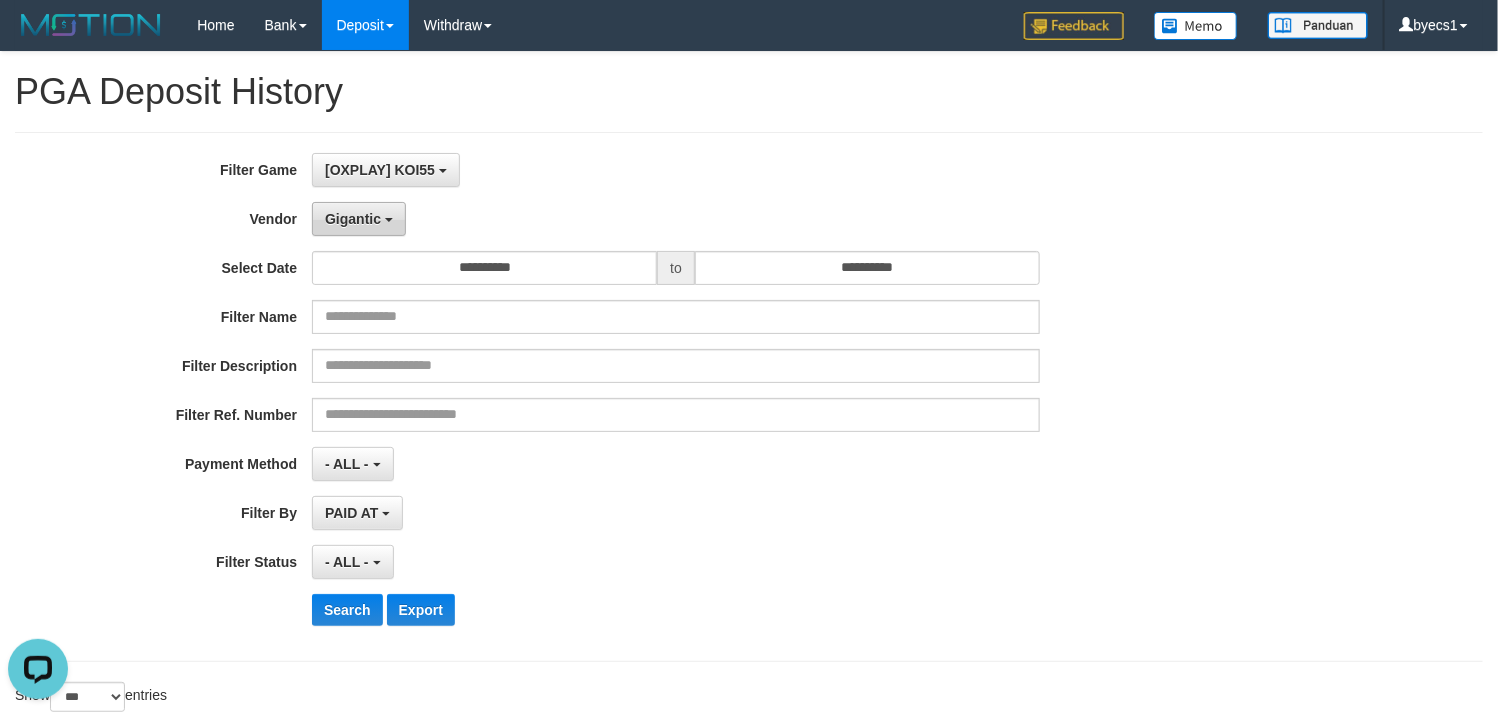click on "Gigantic" at bounding box center [359, 219] 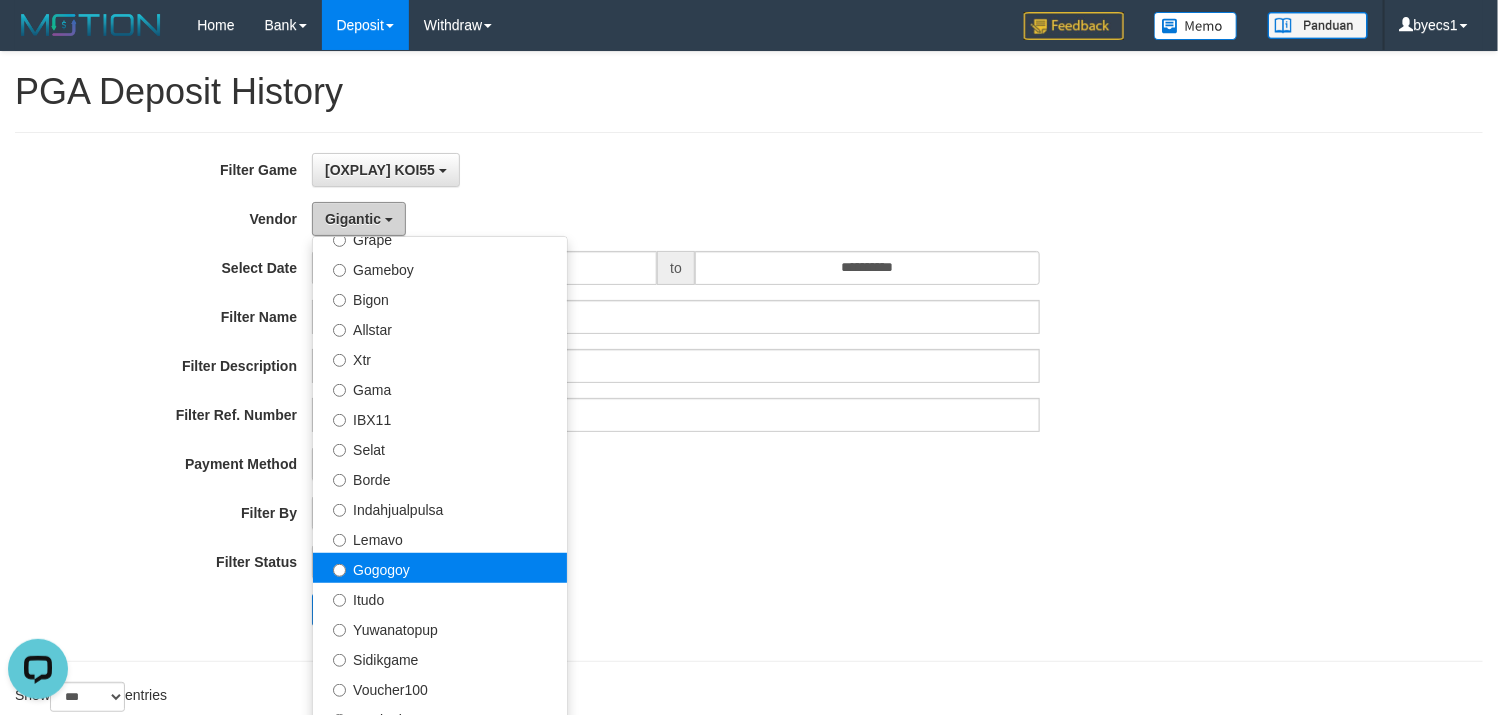 scroll, scrollTop: 450, scrollLeft: 0, axis: vertical 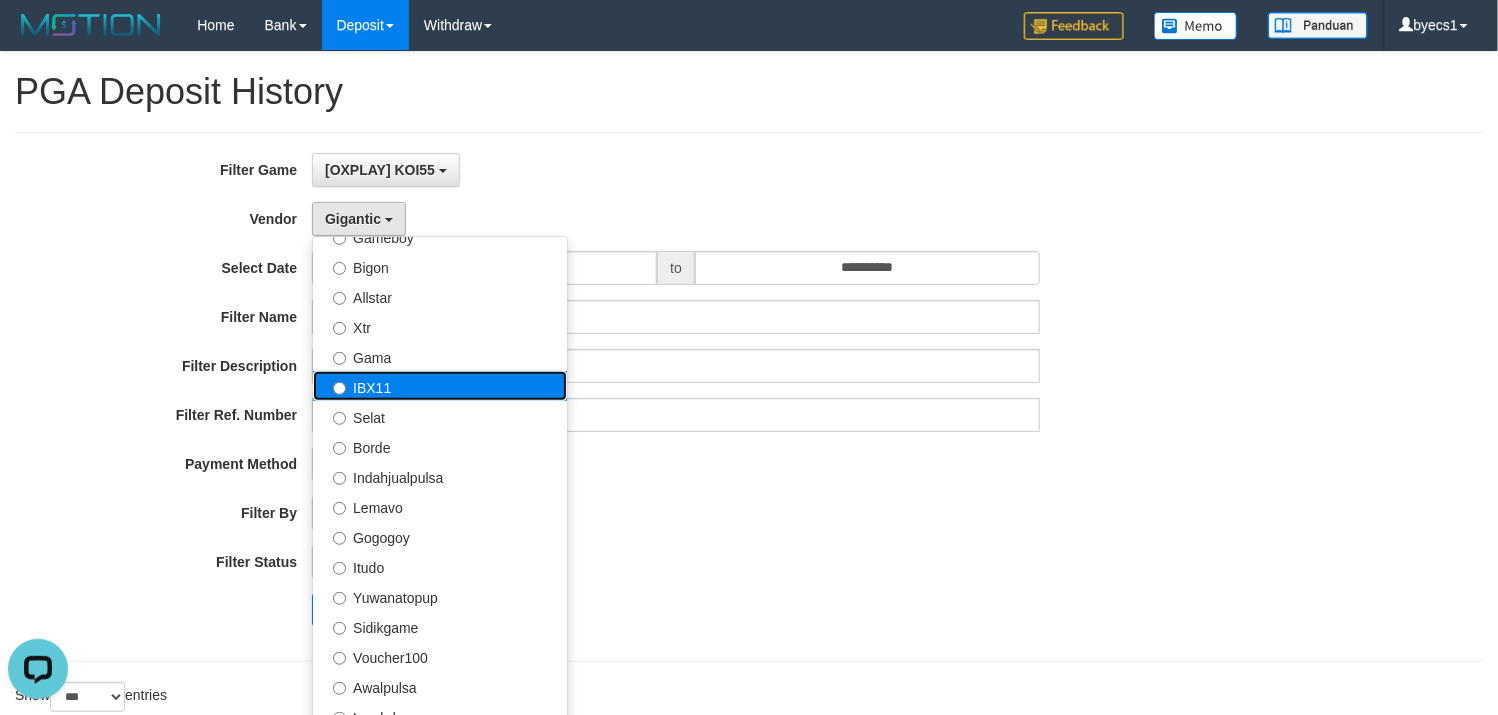 click on "IBX11" at bounding box center (440, 386) 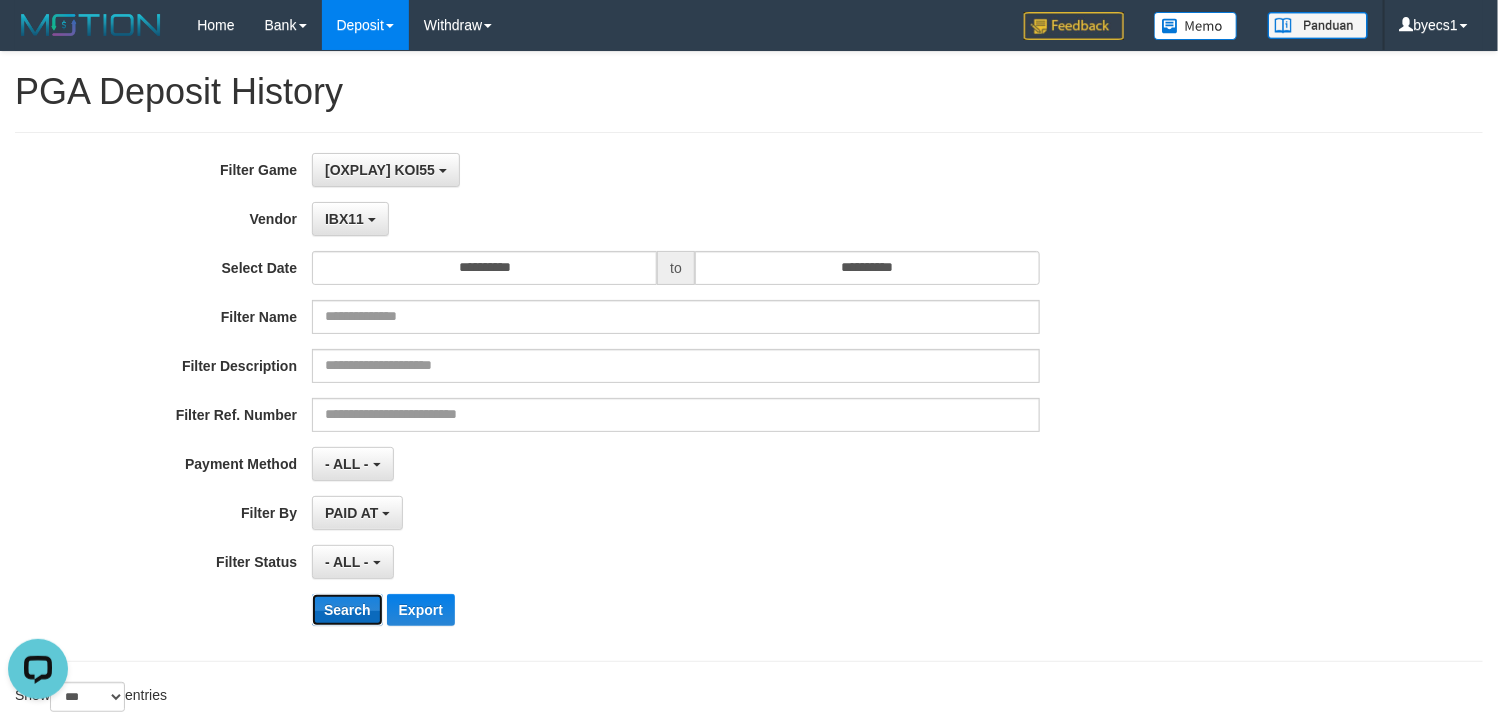click on "Search" at bounding box center (347, 610) 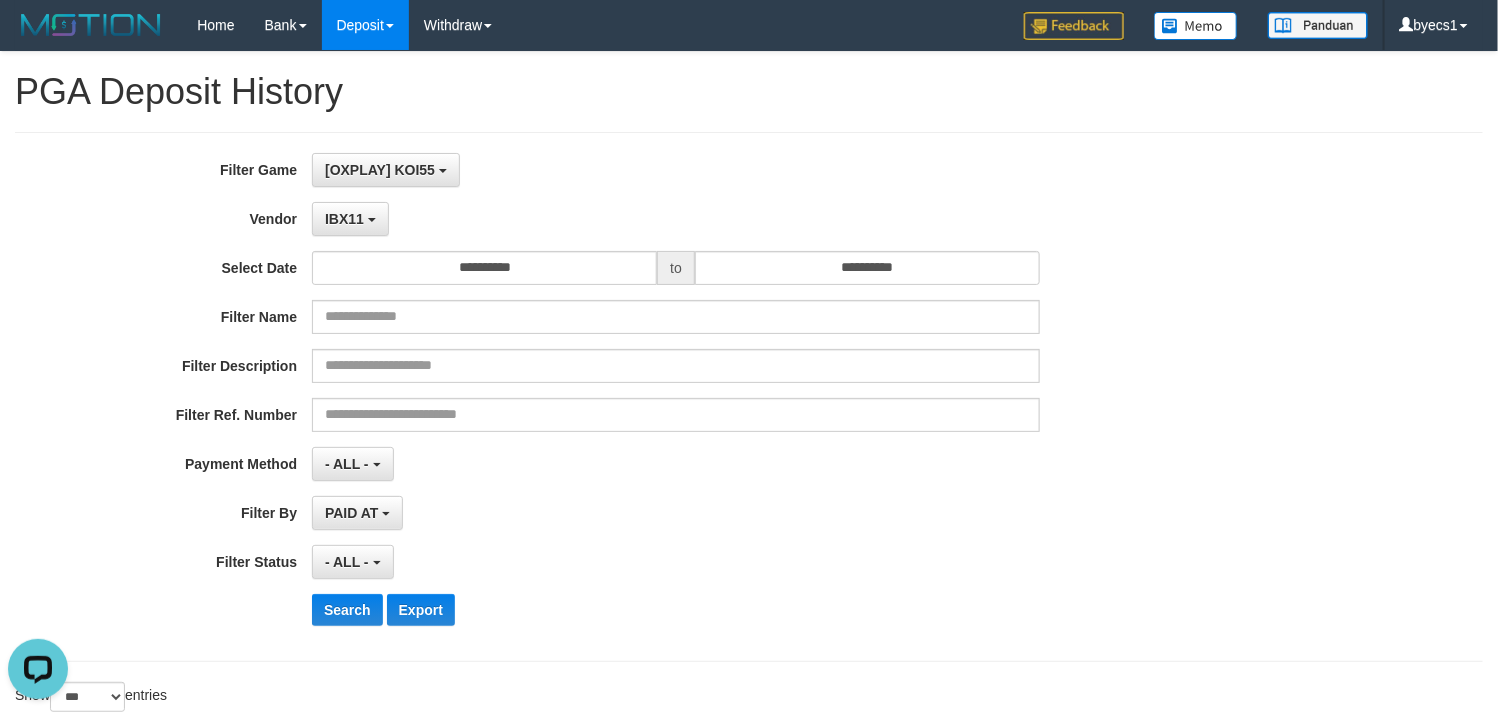 scroll, scrollTop: 1611, scrollLeft: 0, axis: vertical 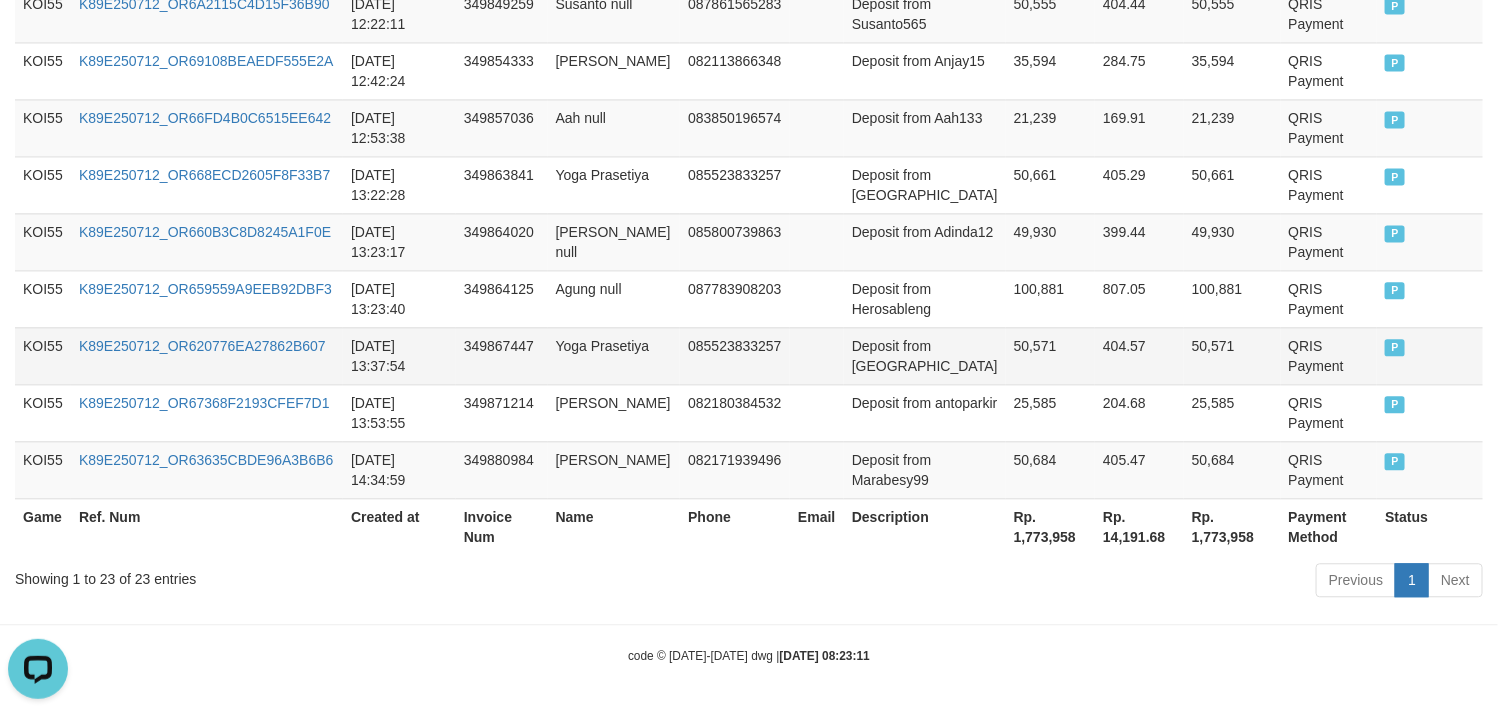 click on "085523833257" at bounding box center (735, 355) 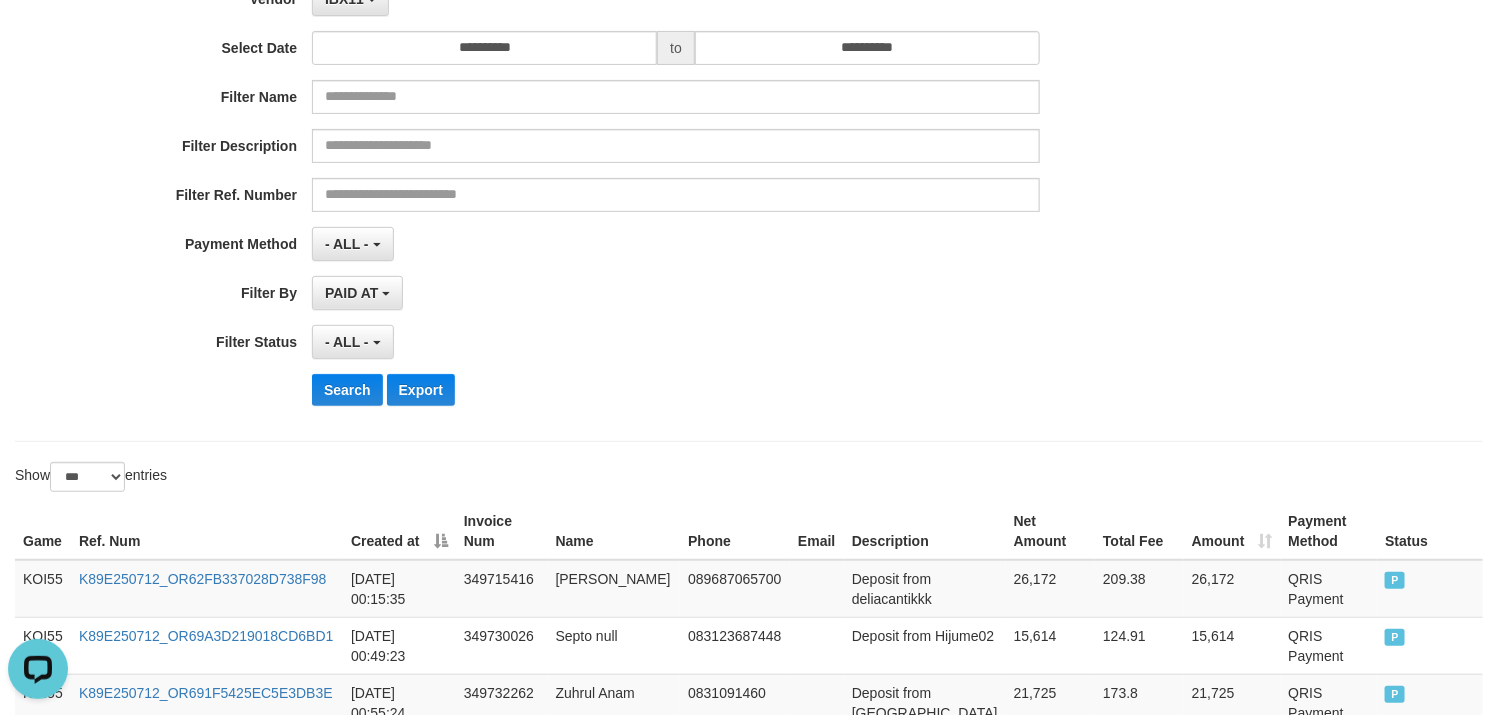 scroll, scrollTop: 0, scrollLeft: 0, axis: both 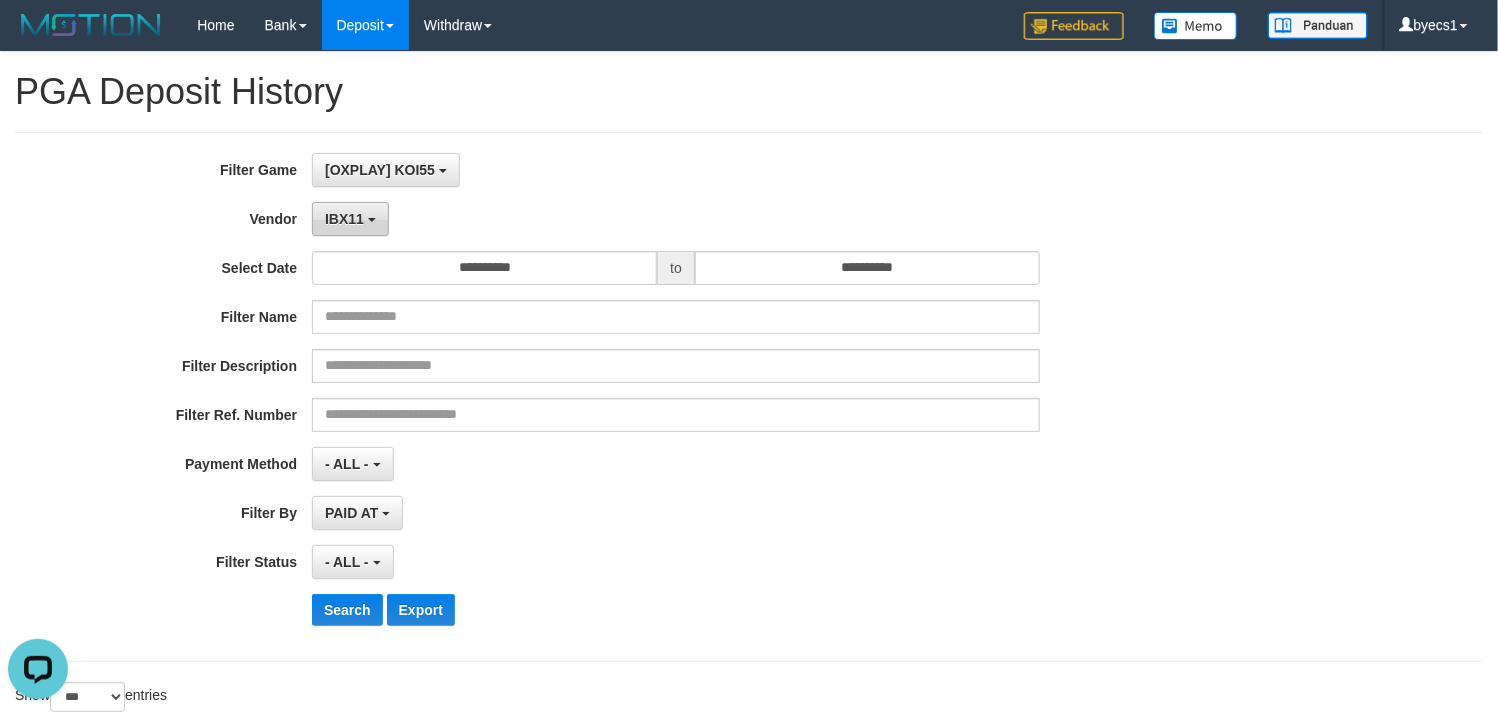 click on "IBX11" at bounding box center [350, 219] 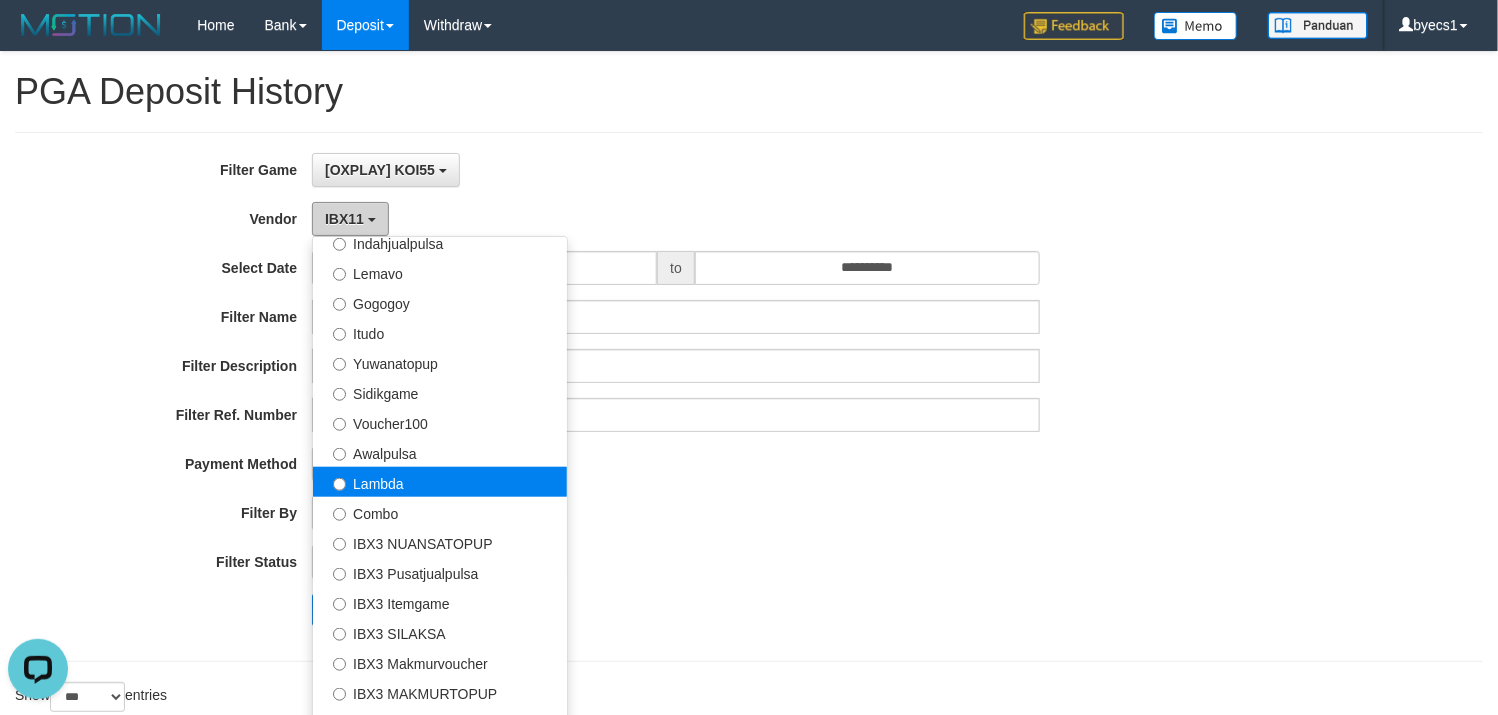 scroll, scrollTop: 685, scrollLeft: 0, axis: vertical 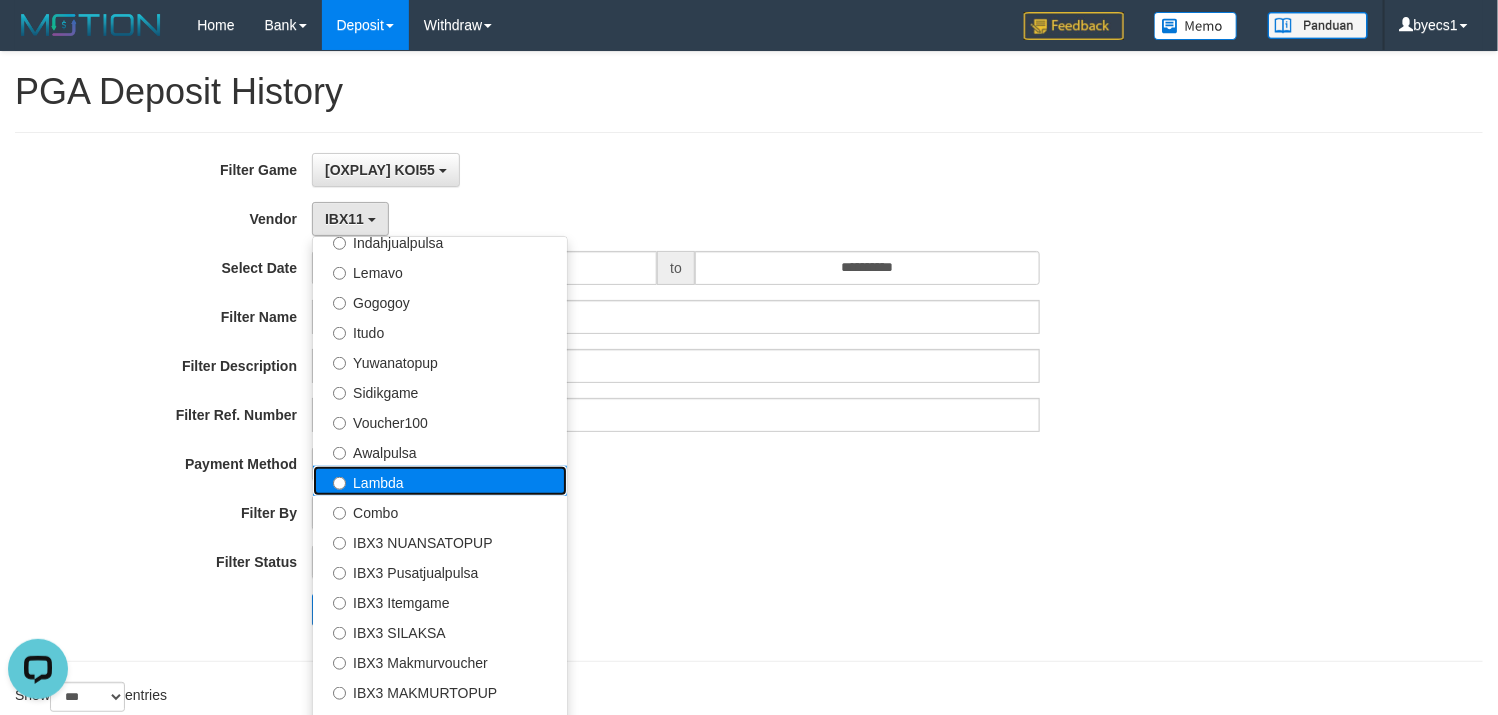 click on "Lambda" at bounding box center [440, 481] 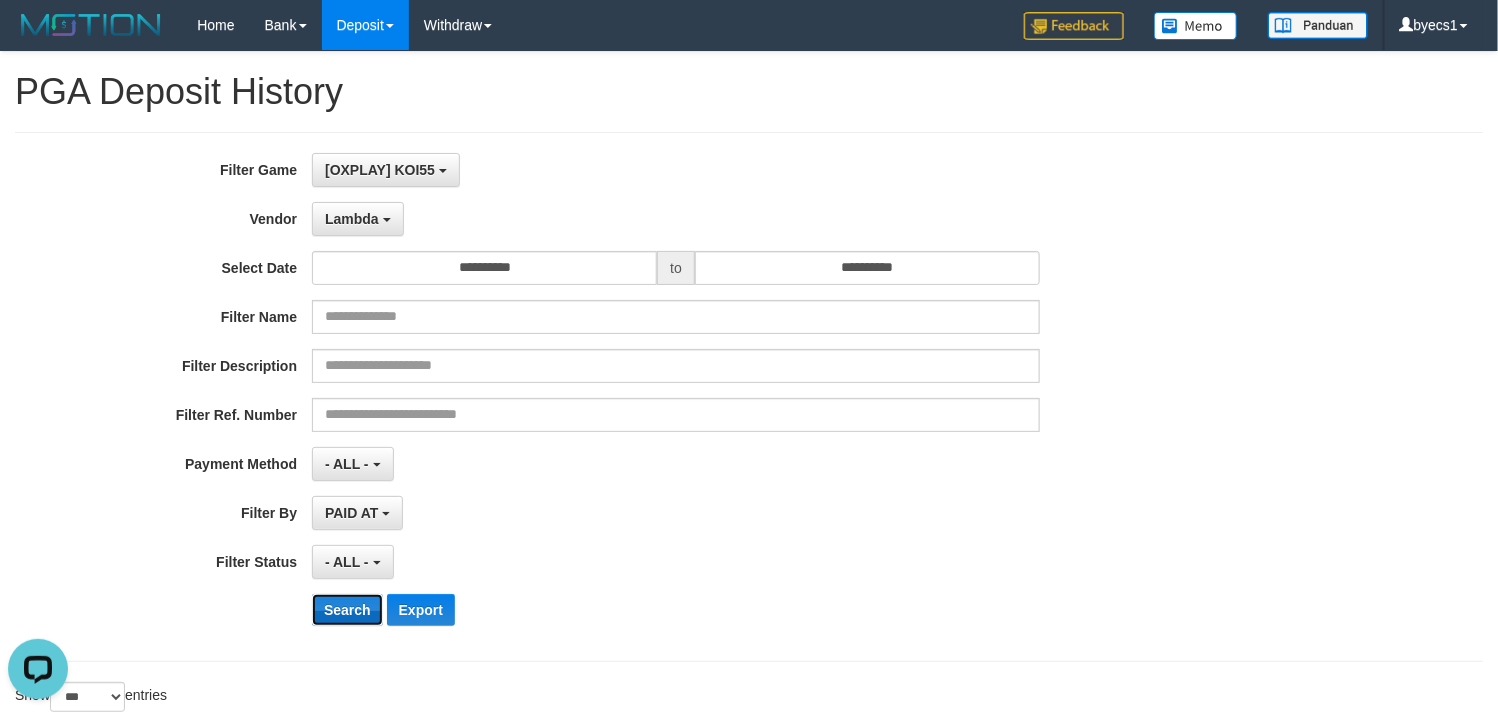 click on "Search" at bounding box center [347, 610] 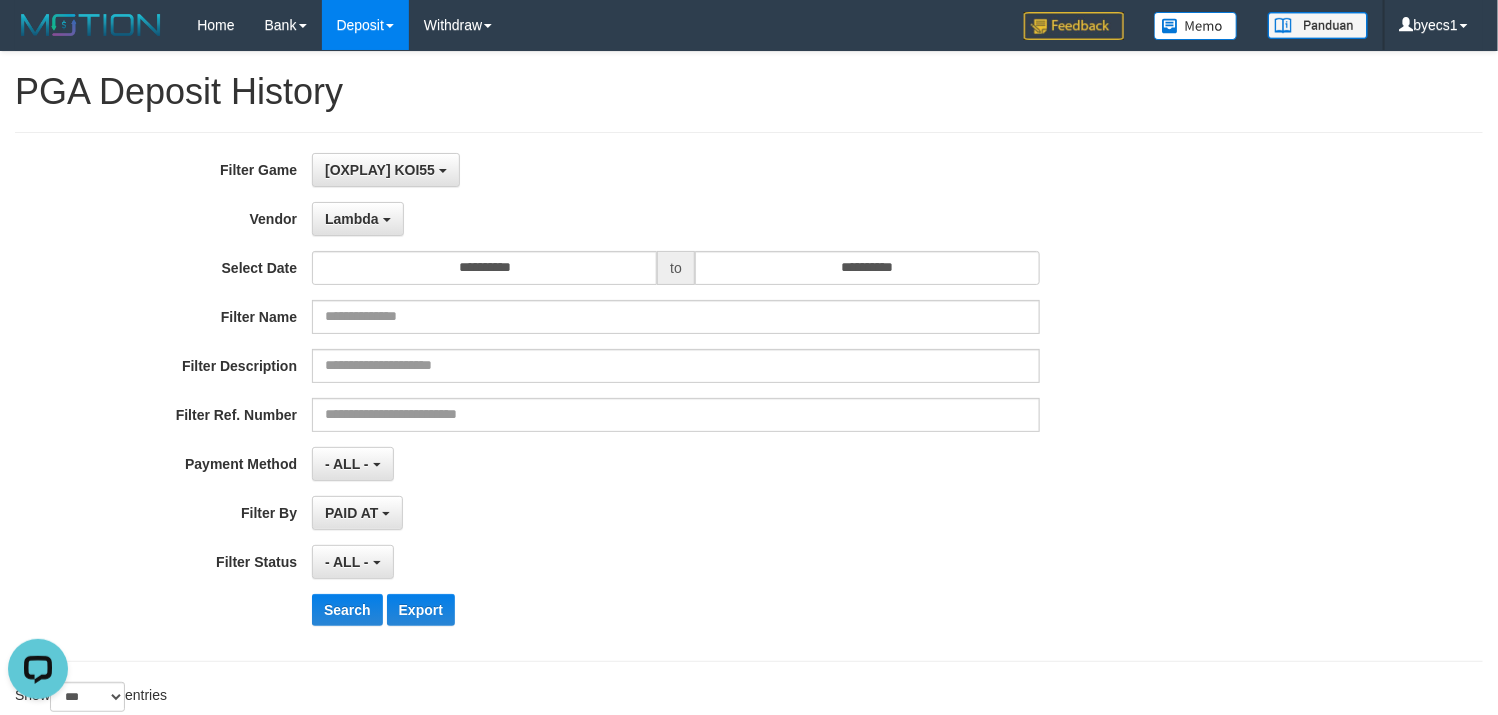 click on "**********" at bounding box center (624, 397) 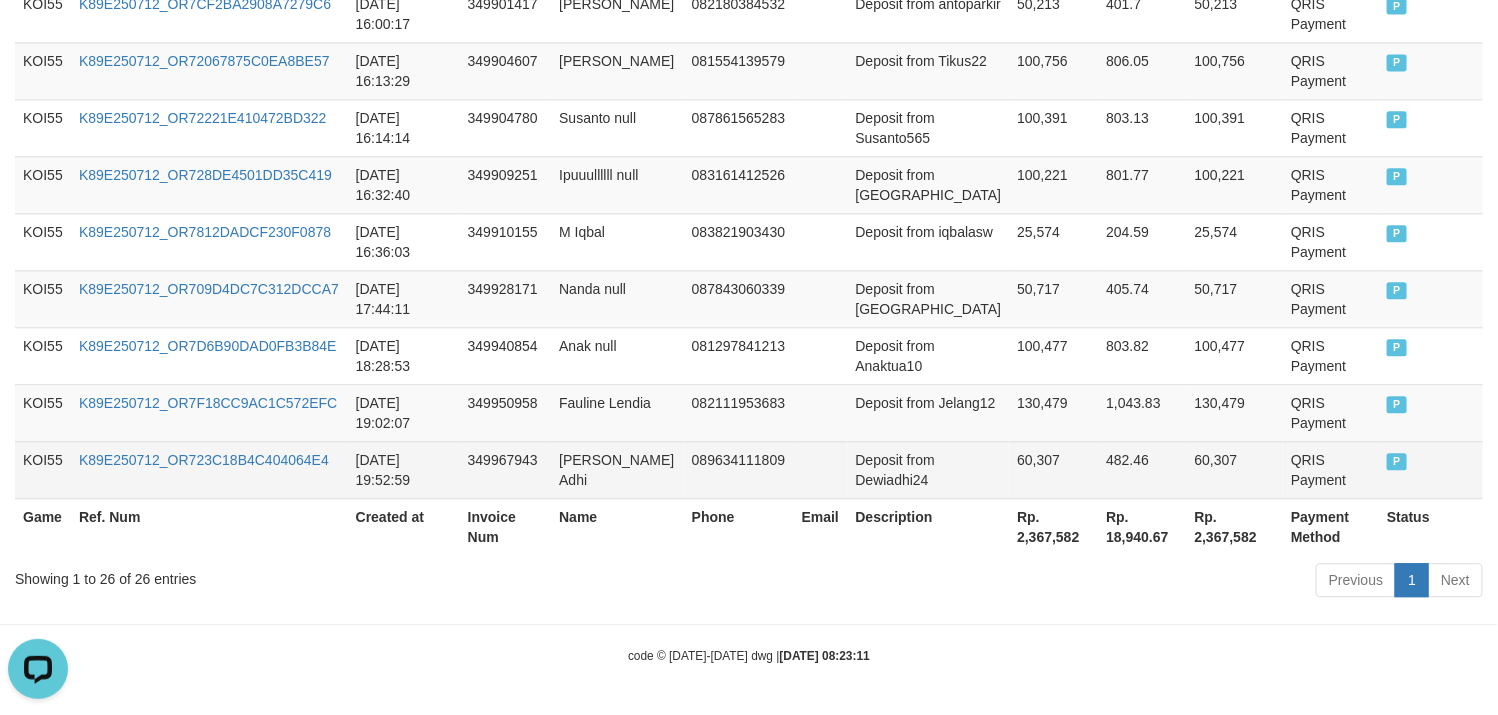 click on "Deposit from Dewiadhi24" at bounding box center [929, 469] 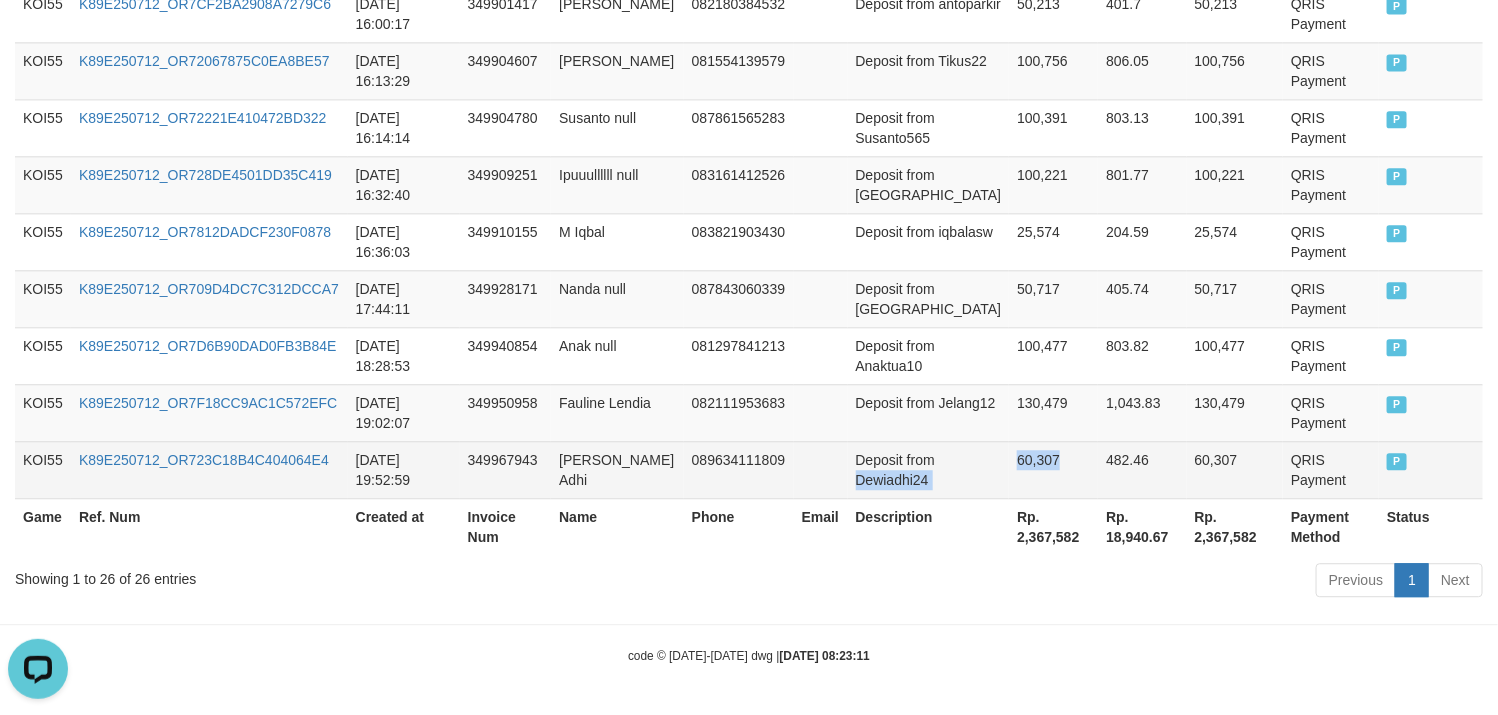 drag, startPoint x: 889, startPoint y: 487, endPoint x: 1039, endPoint y: 480, distance: 150.16324 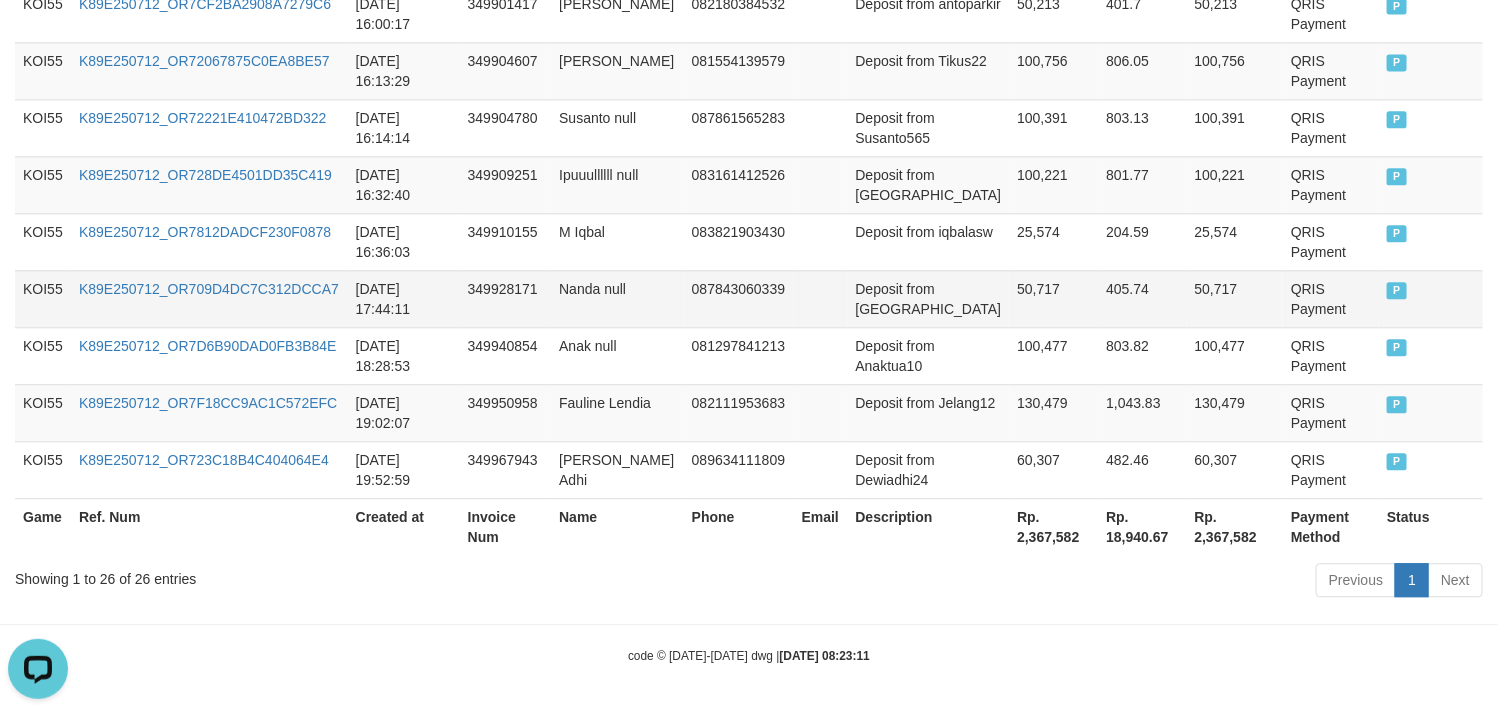 click on "Nanda null" at bounding box center (617, 298) 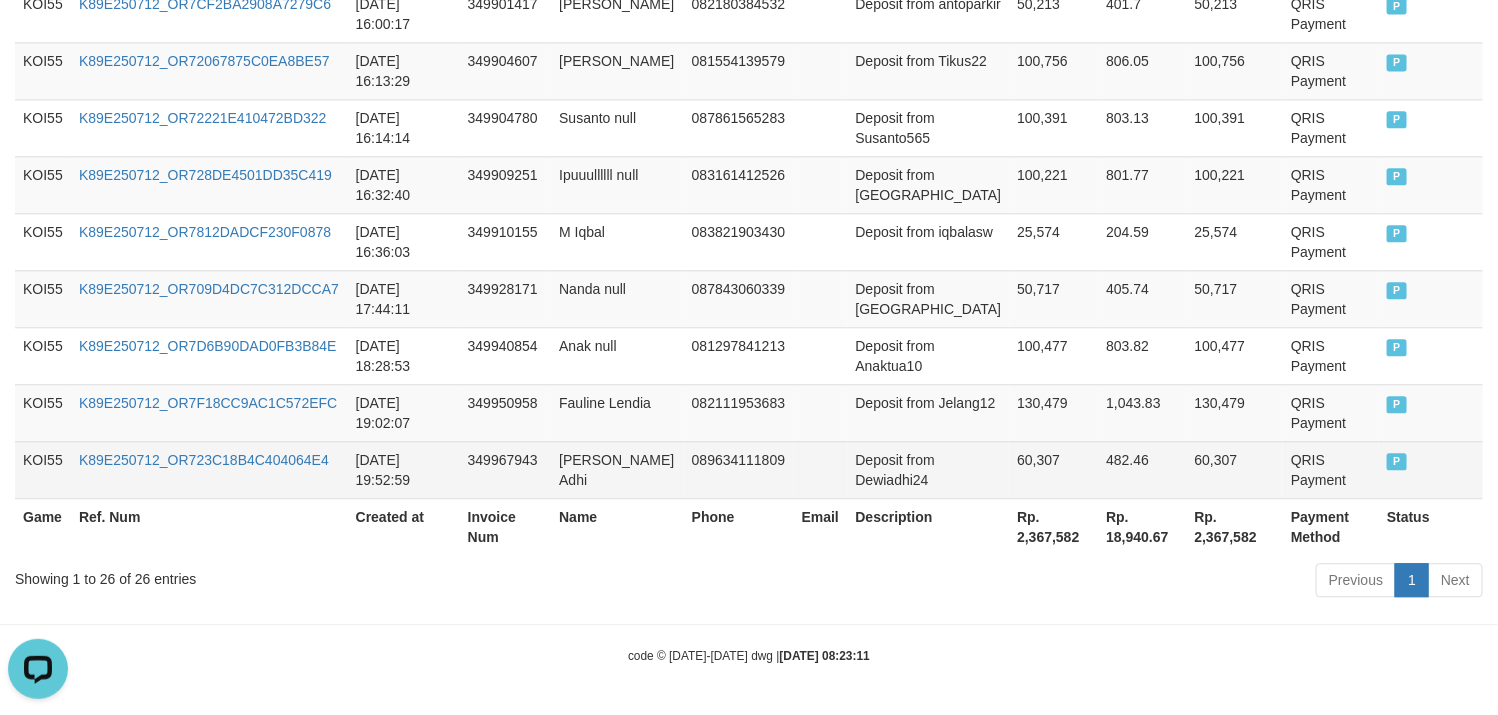 click on "349967943" at bounding box center [506, 469] 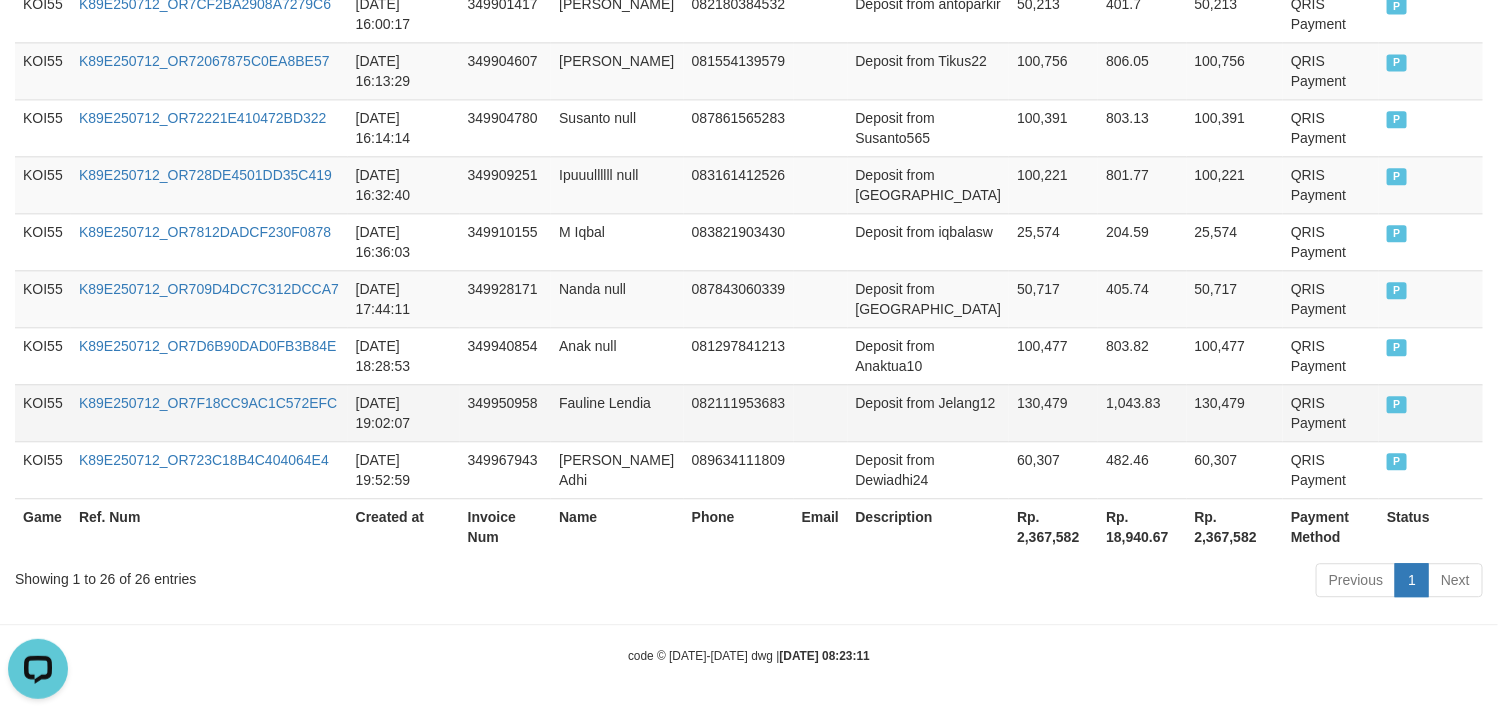 click on "Fauline Lendia" at bounding box center (617, 412) 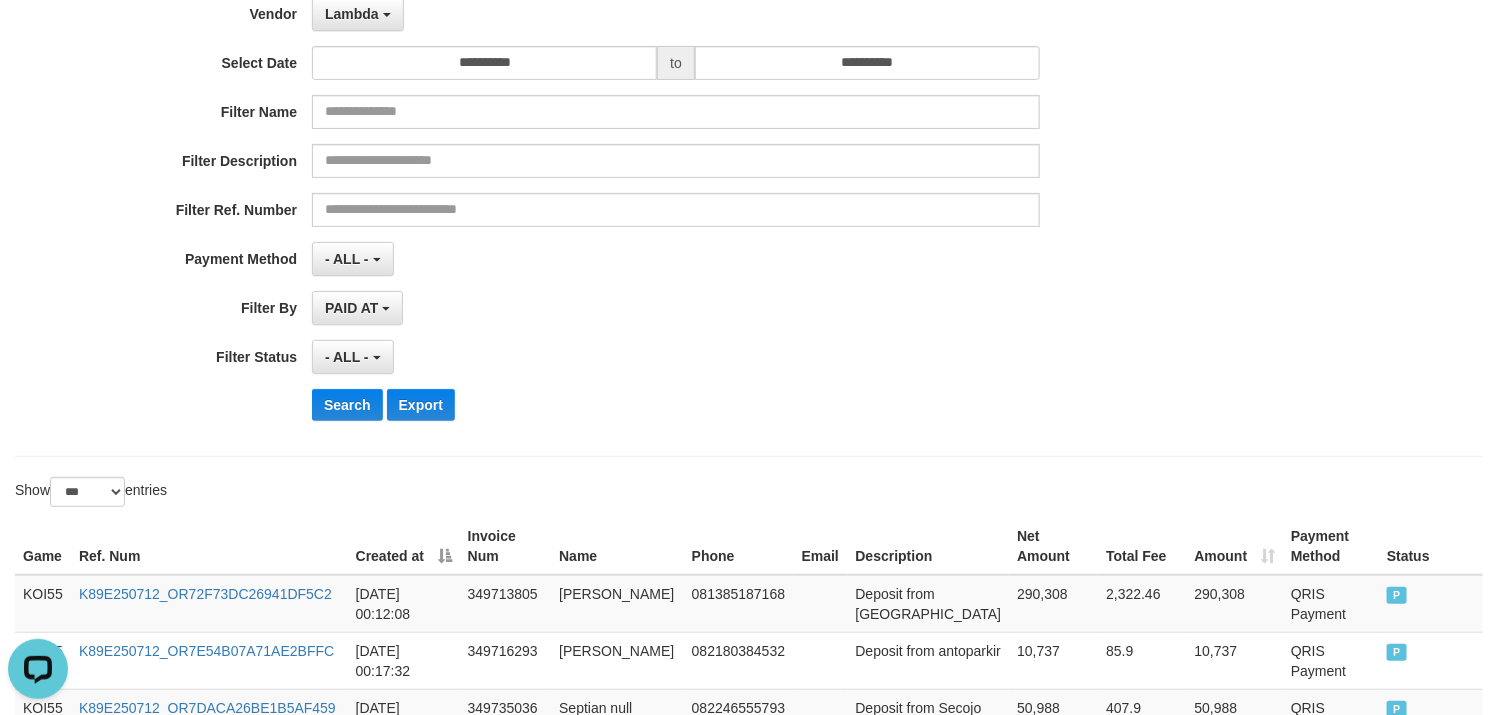 scroll, scrollTop: 0, scrollLeft: 0, axis: both 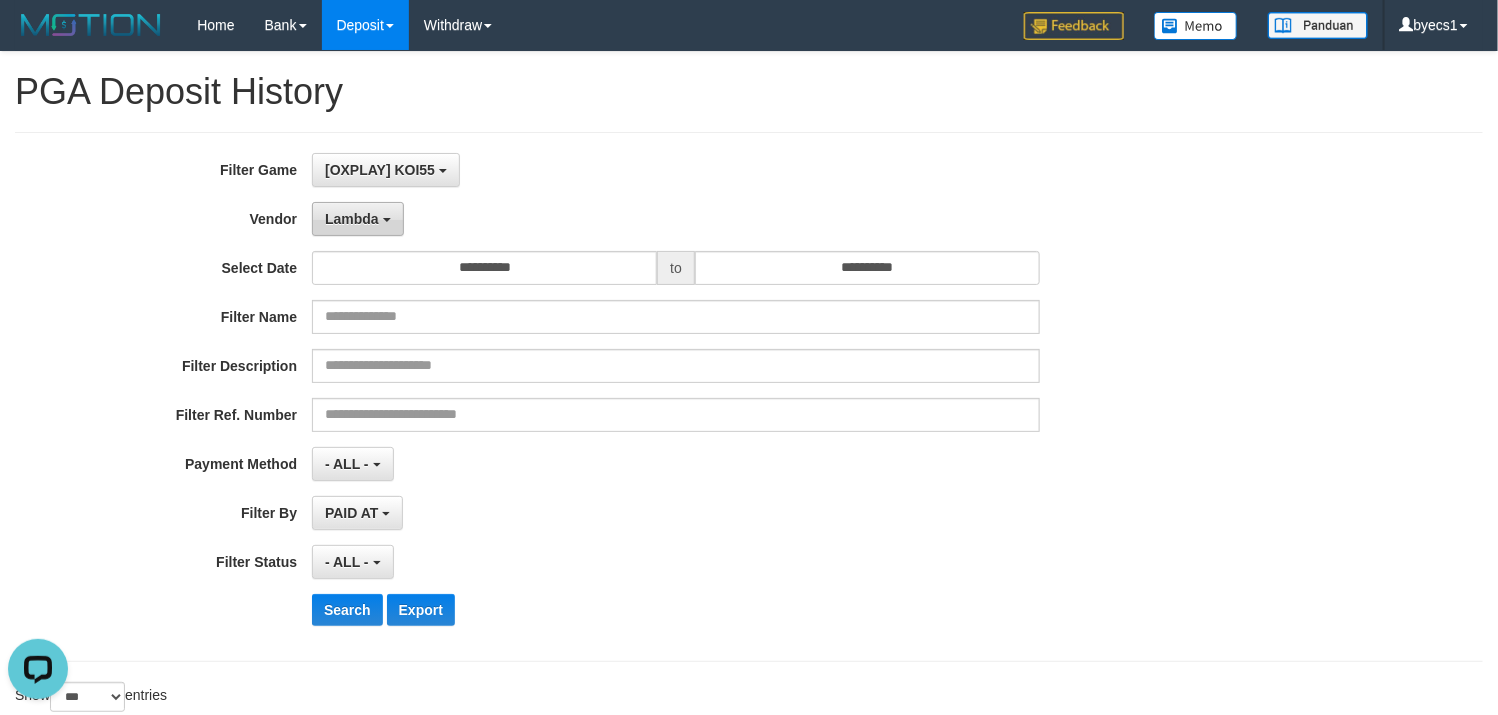click on "Lambda" at bounding box center (358, 219) 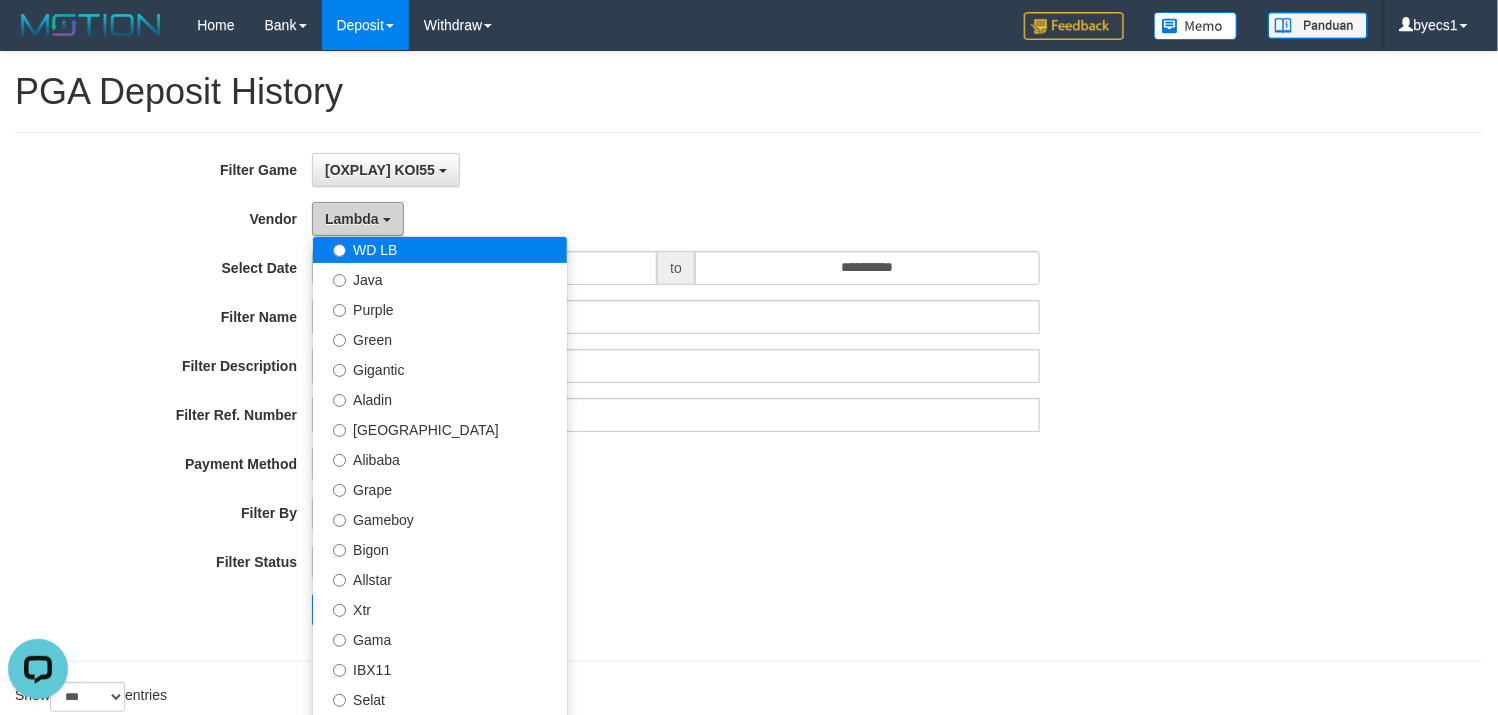 scroll, scrollTop: 0, scrollLeft: 0, axis: both 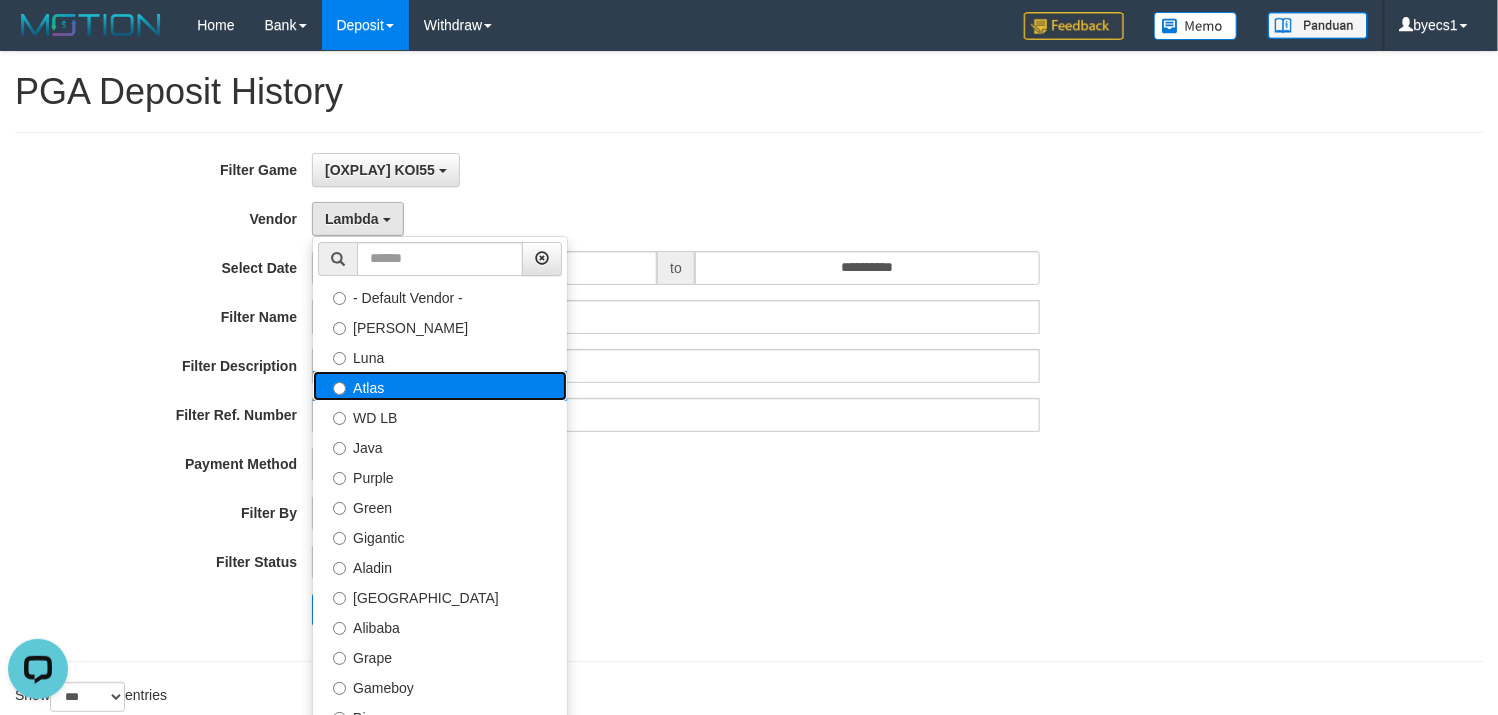 click on "Atlas" at bounding box center (440, 386) 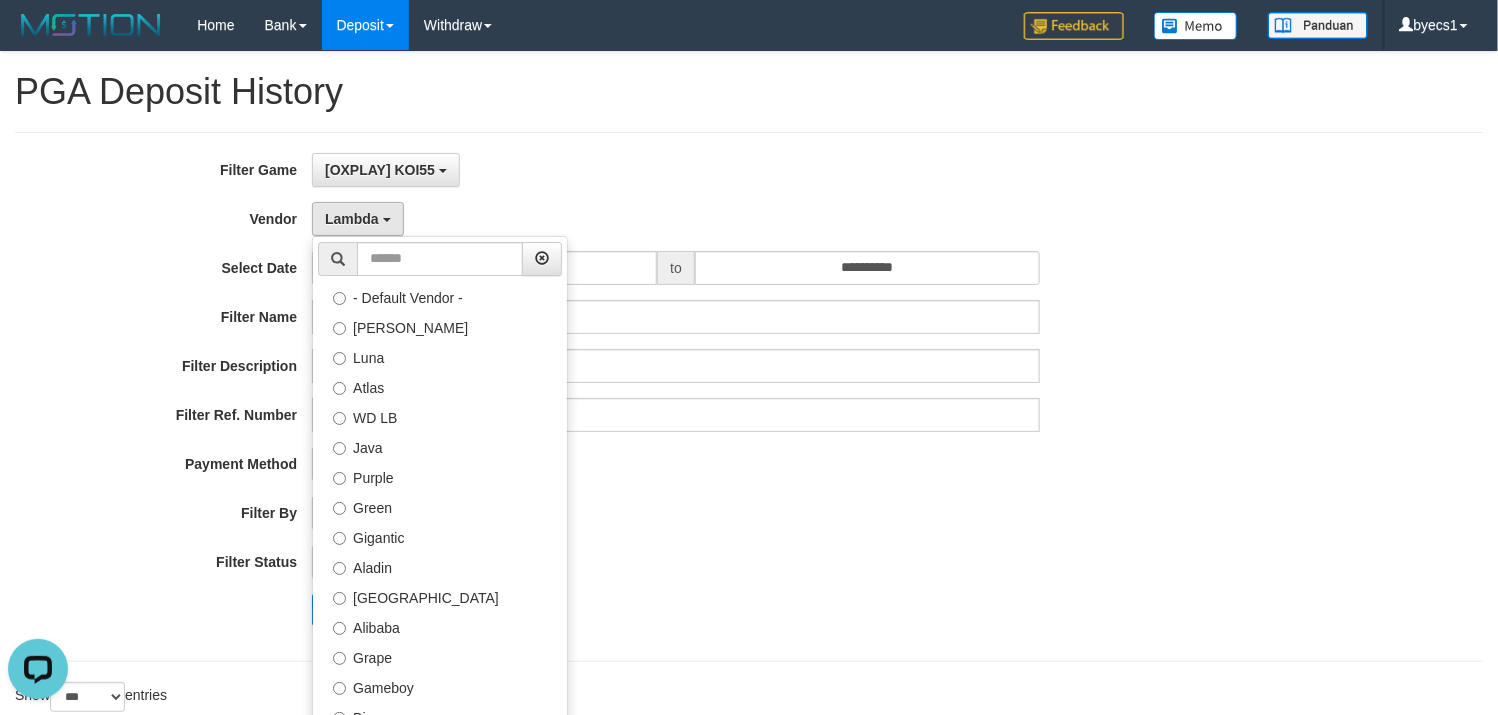 select on "**********" 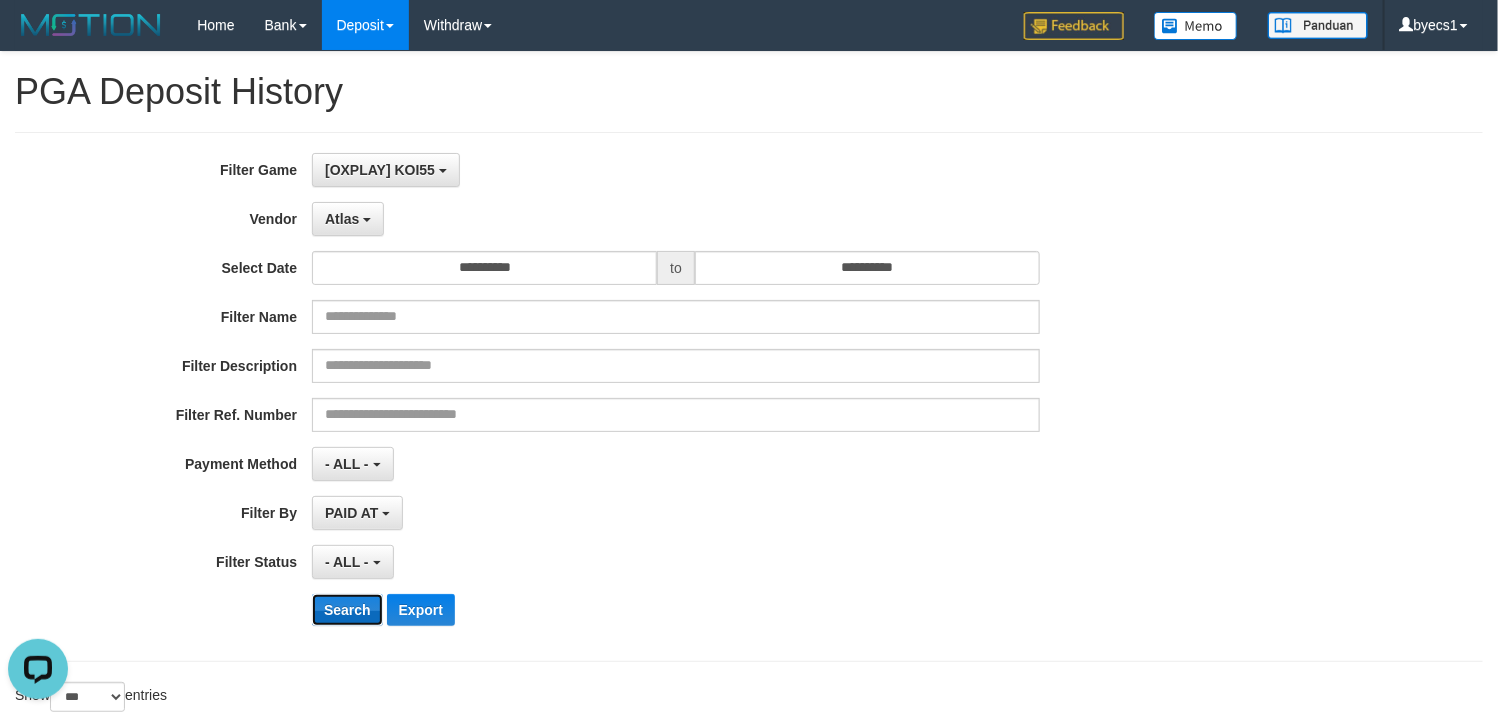 click on "Search" at bounding box center [347, 610] 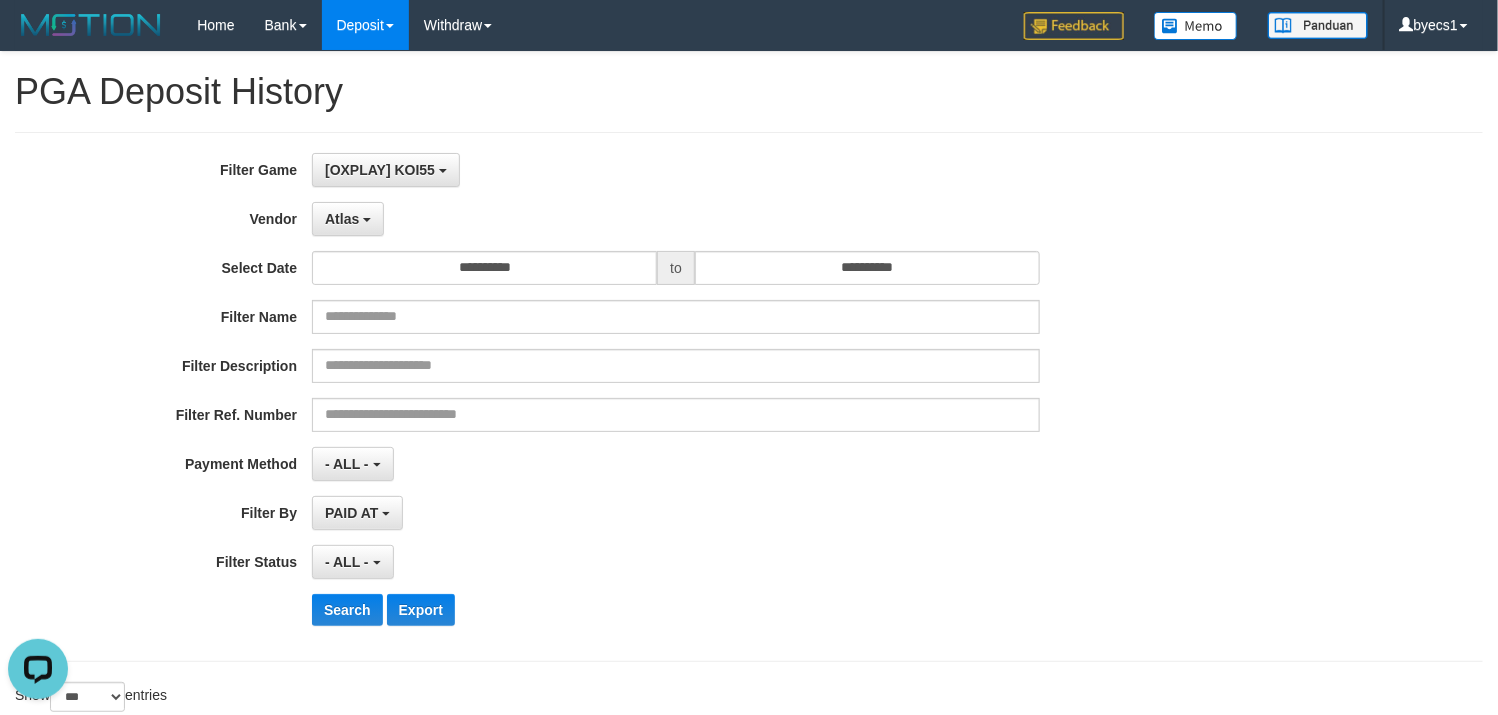 click on "PAID AT
PAID AT
CREATED AT" at bounding box center (676, 513) 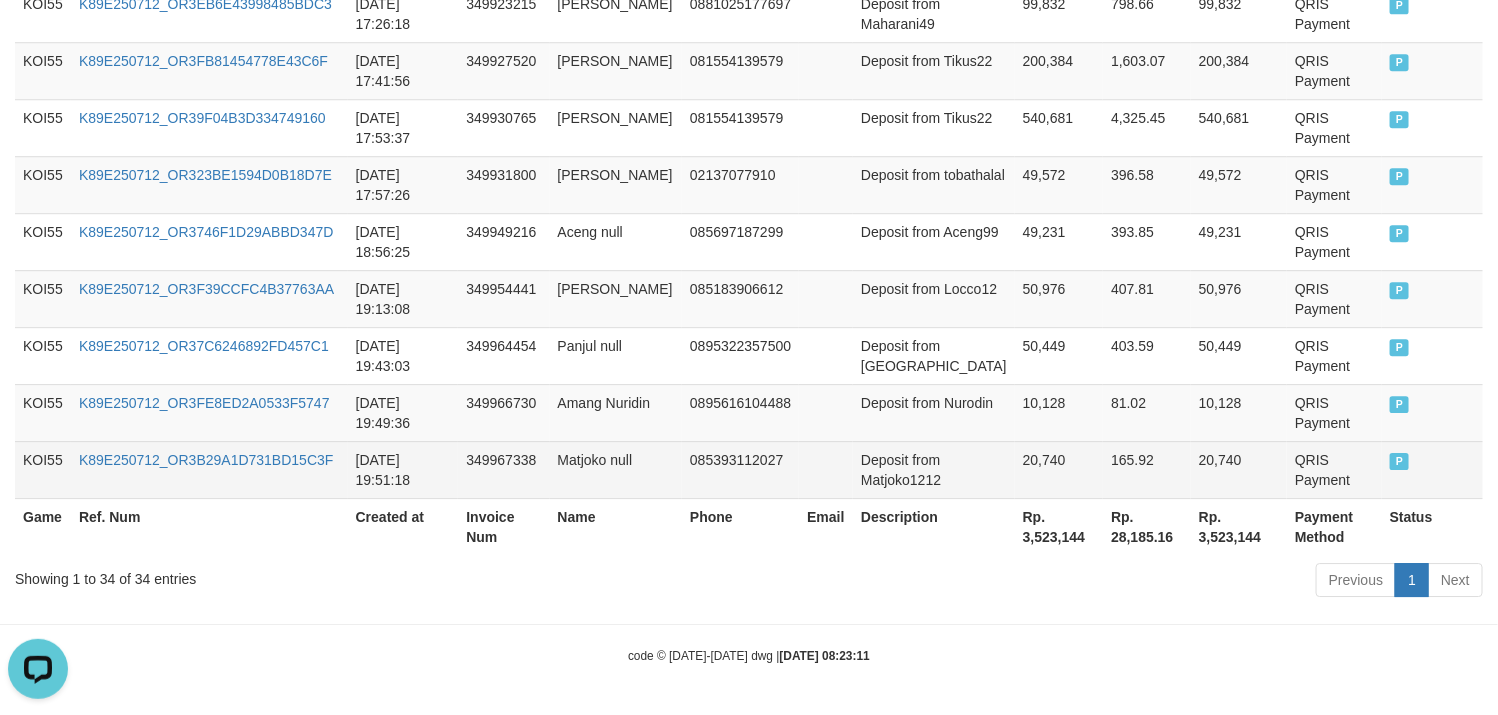 click on "Deposit from Matjoko1212" at bounding box center (934, 469) 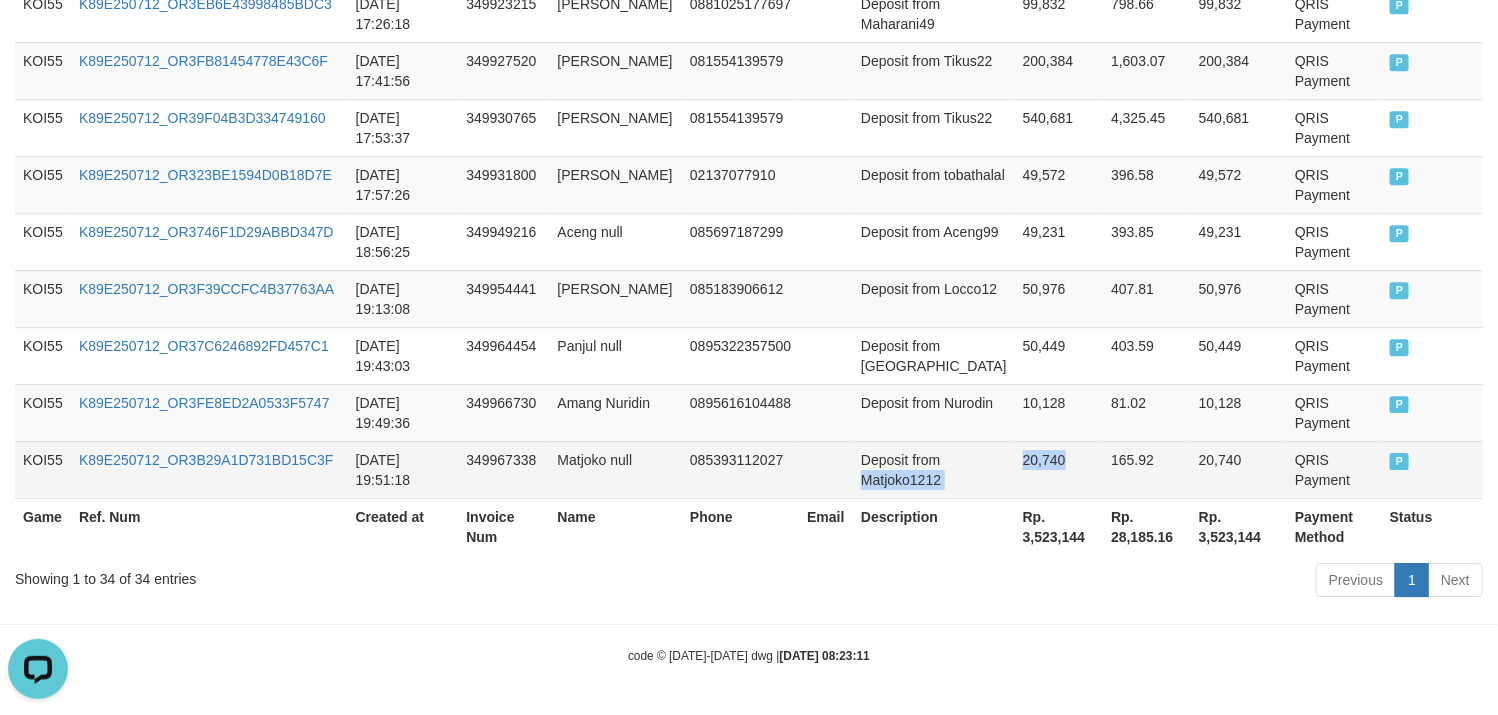 drag, startPoint x: 918, startPoint y: 475, endPoint x: 0, endPoint y: 436, distance: 918.82806 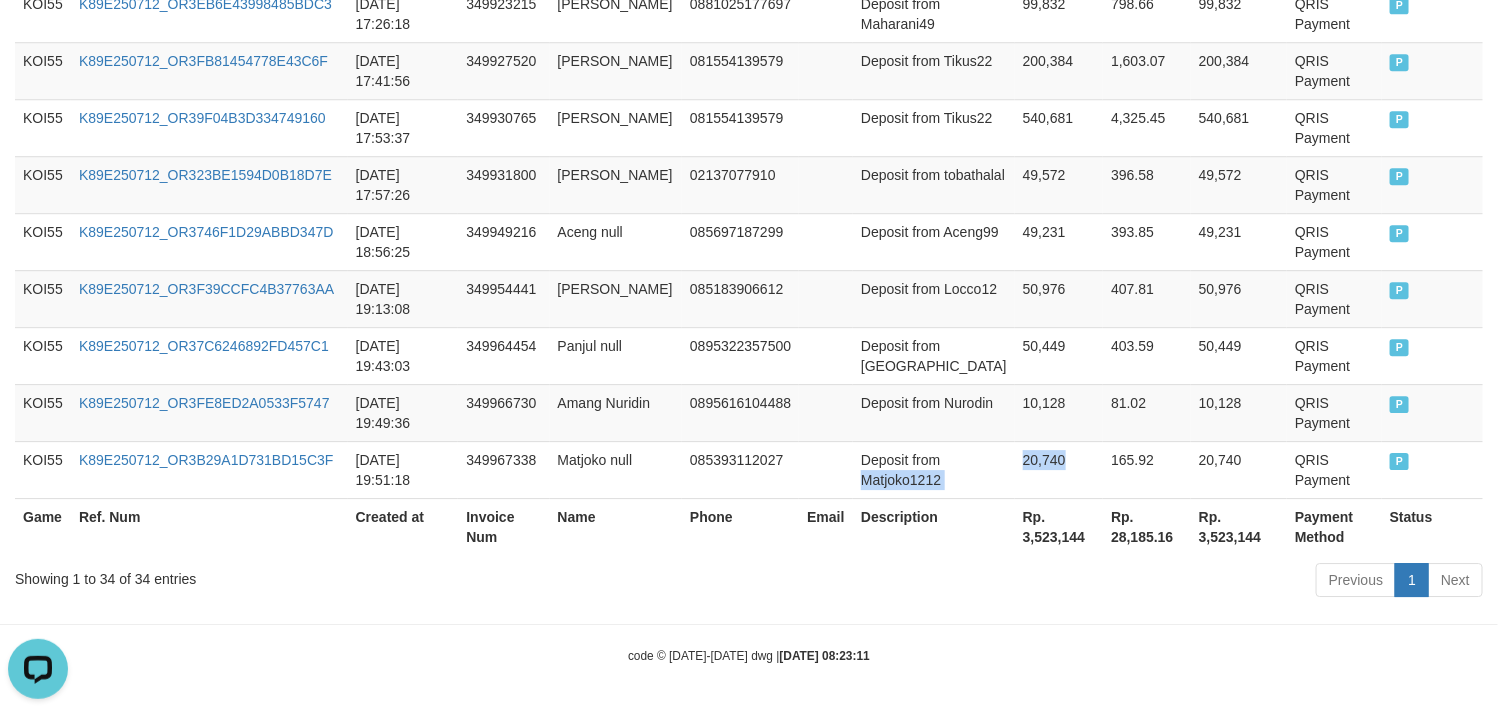 copy on "Matjoko1212 20,740" 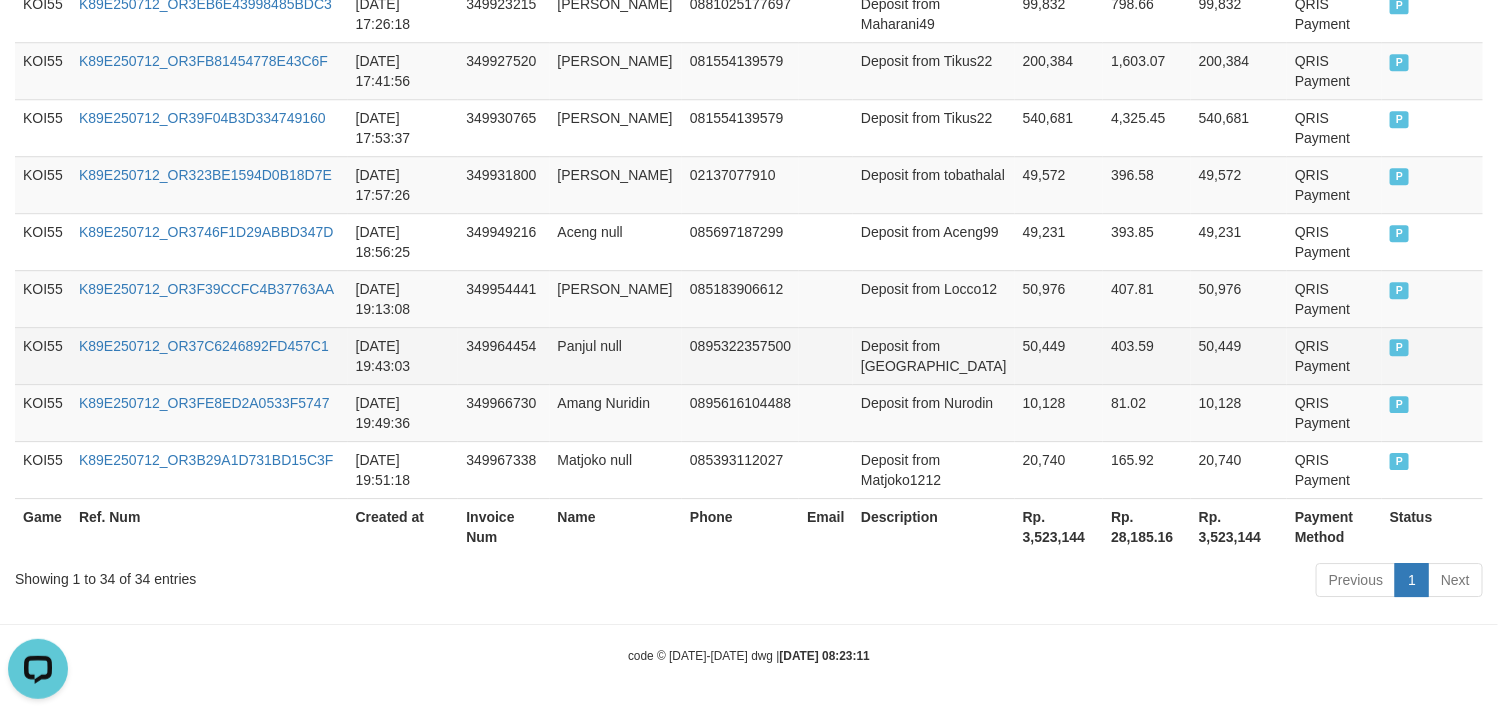 click on "Panjul null" at bounding box center [616, 355] 